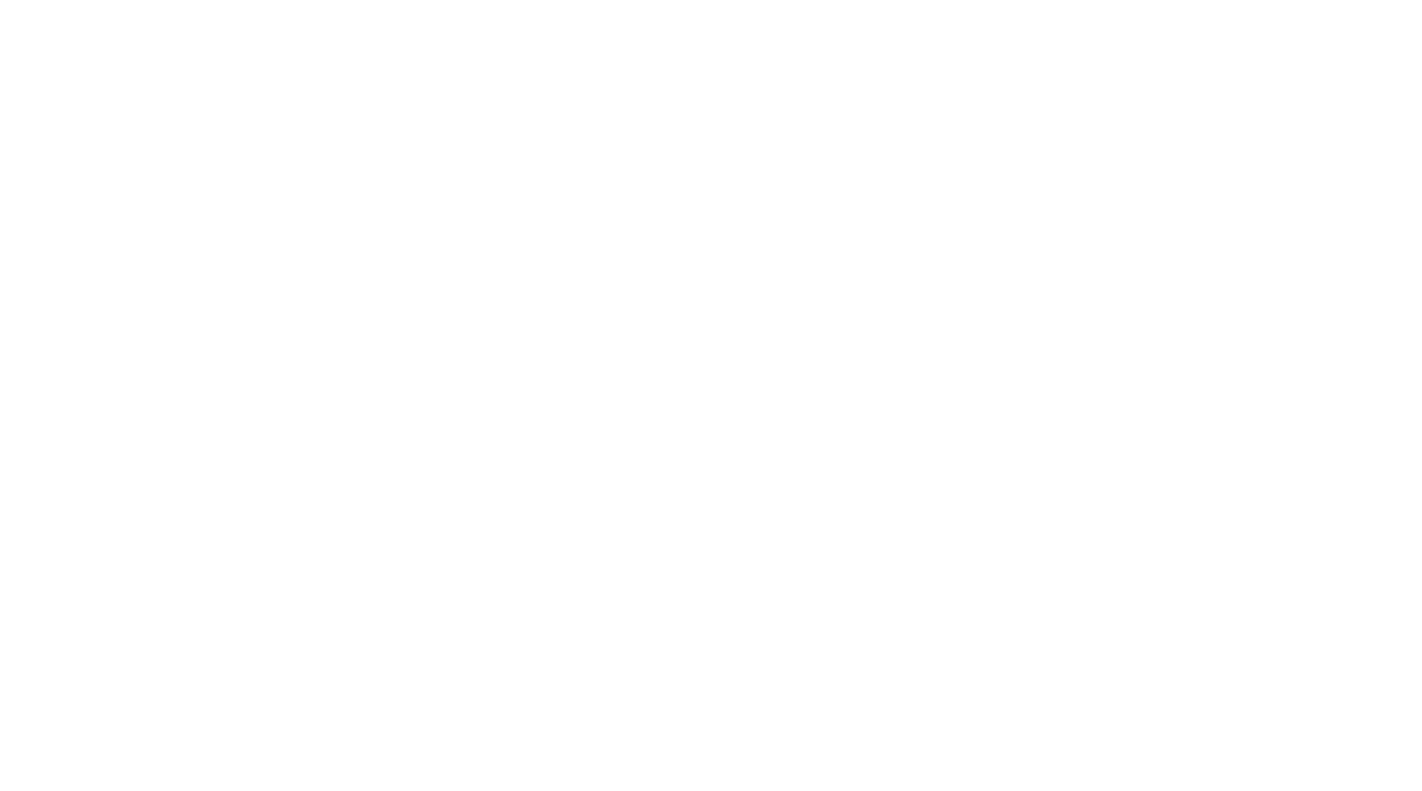 scroll, scrollTop: 0, scrollLeft: 0, axis: both 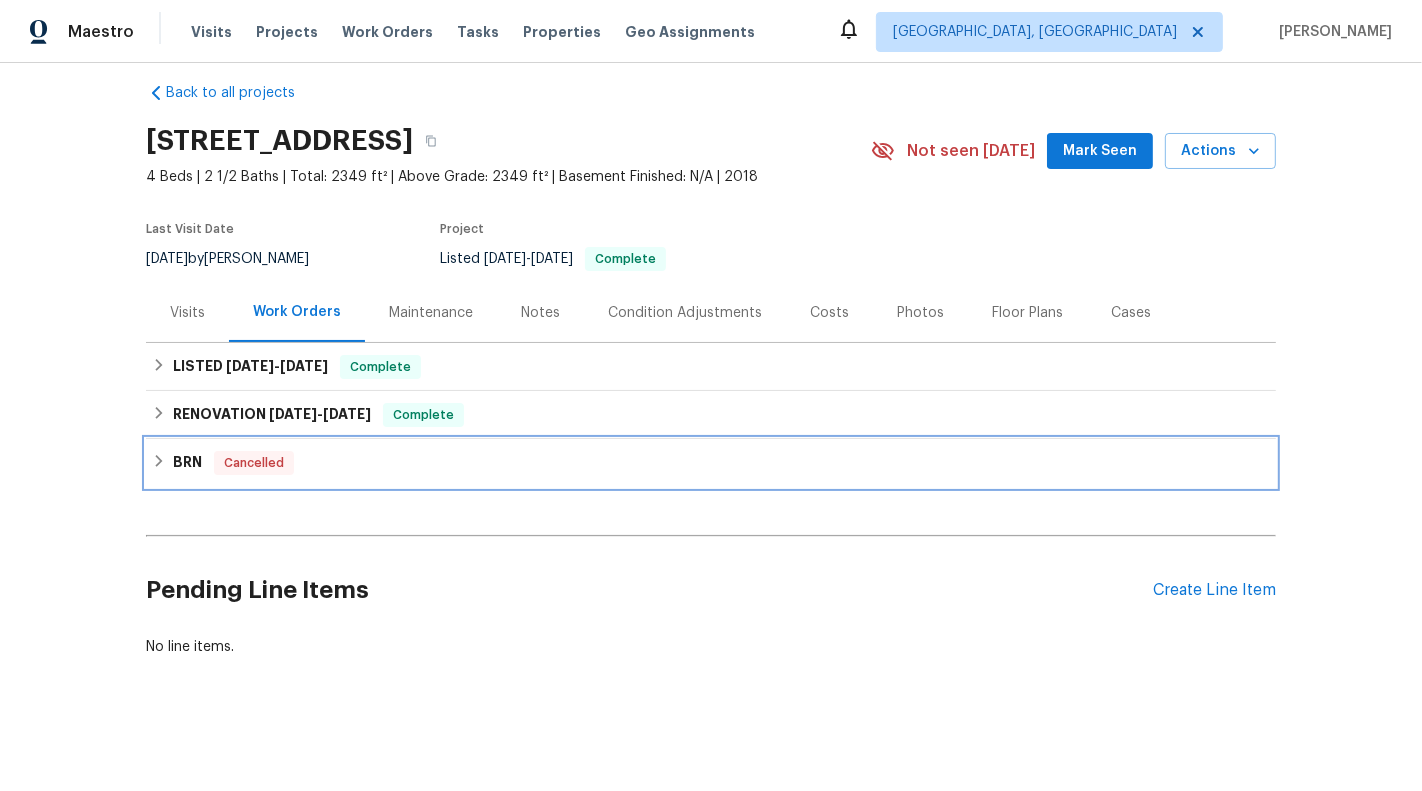 click on "BRN   Cancelled" at bounding box center (711, 463) 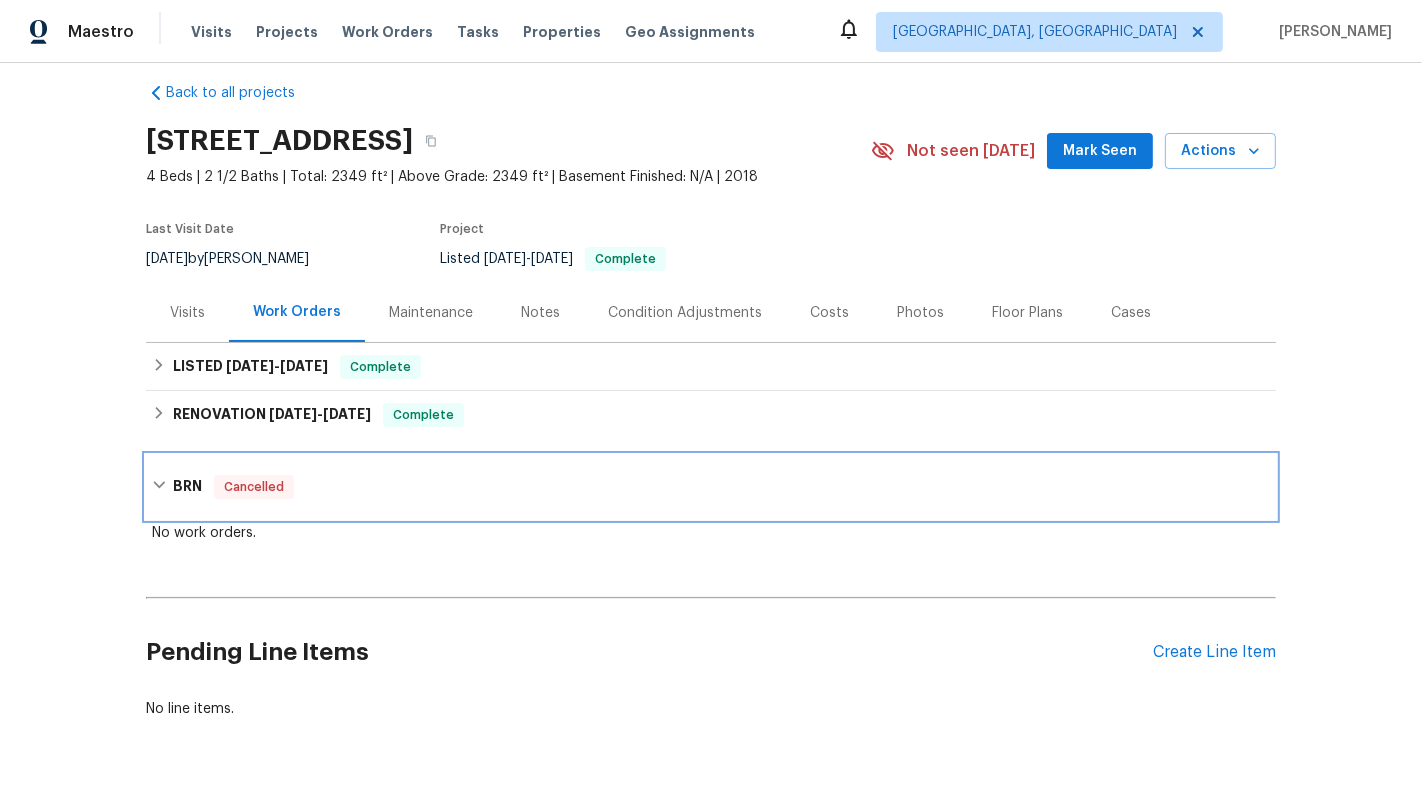 click on "BRN   Cancelled" at bounding box center (711, 487) 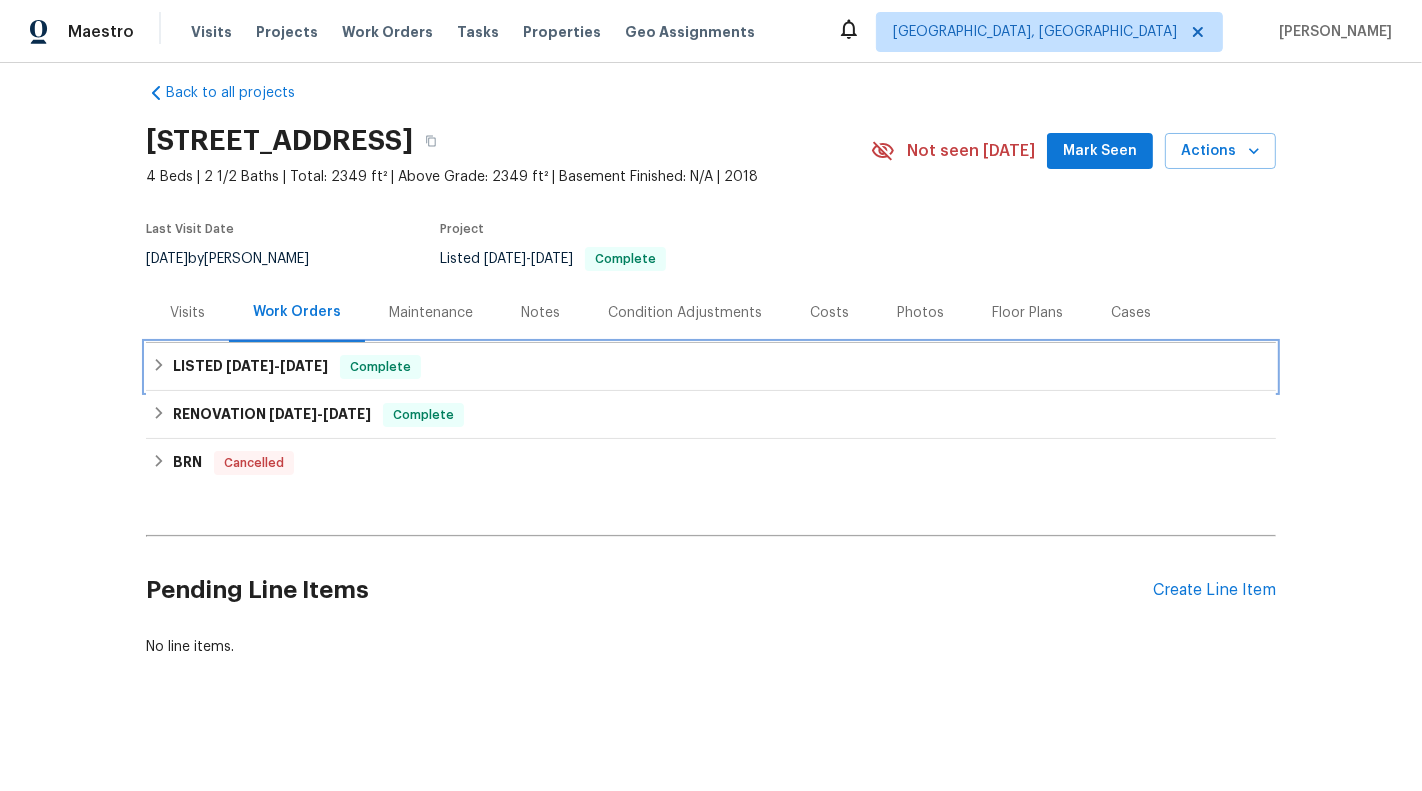 click on "LISTED   [DATE]  -  [DATE] Complete" at bounding box center (711, 367) 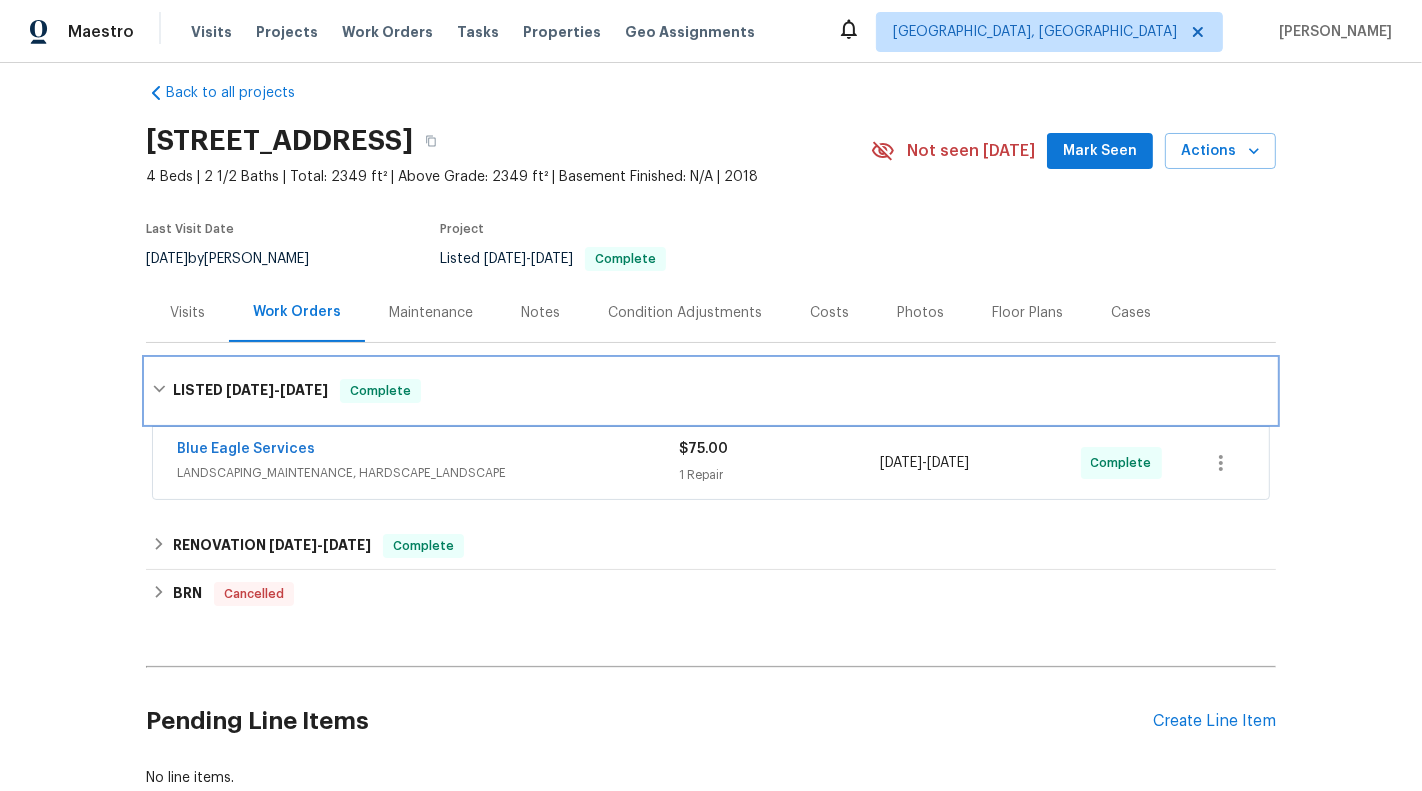click on "LISTED   [DATE]  -  [DATE] Complete" at bounding box center [711, 391] 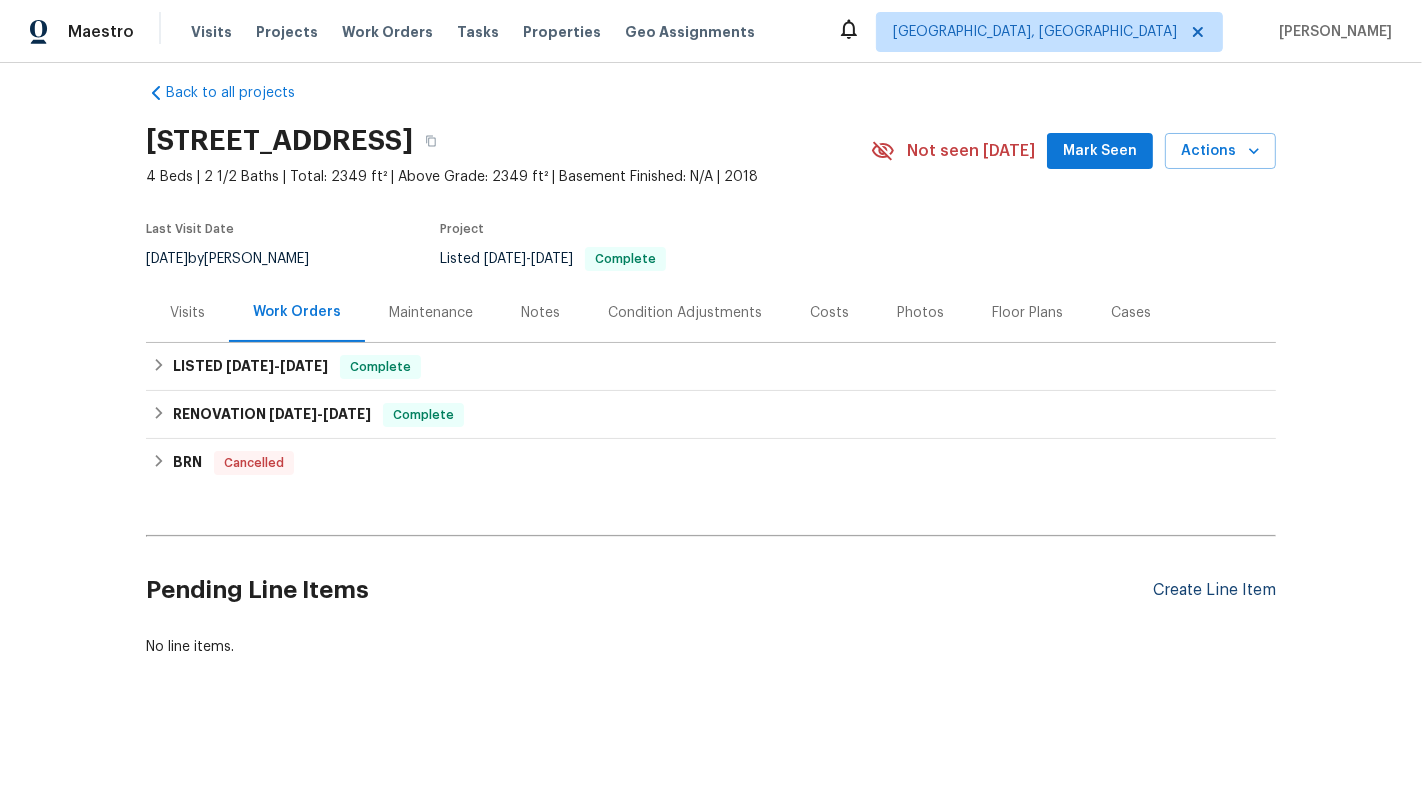 click on "Create Line Item" at bounding box center [1214, 590] 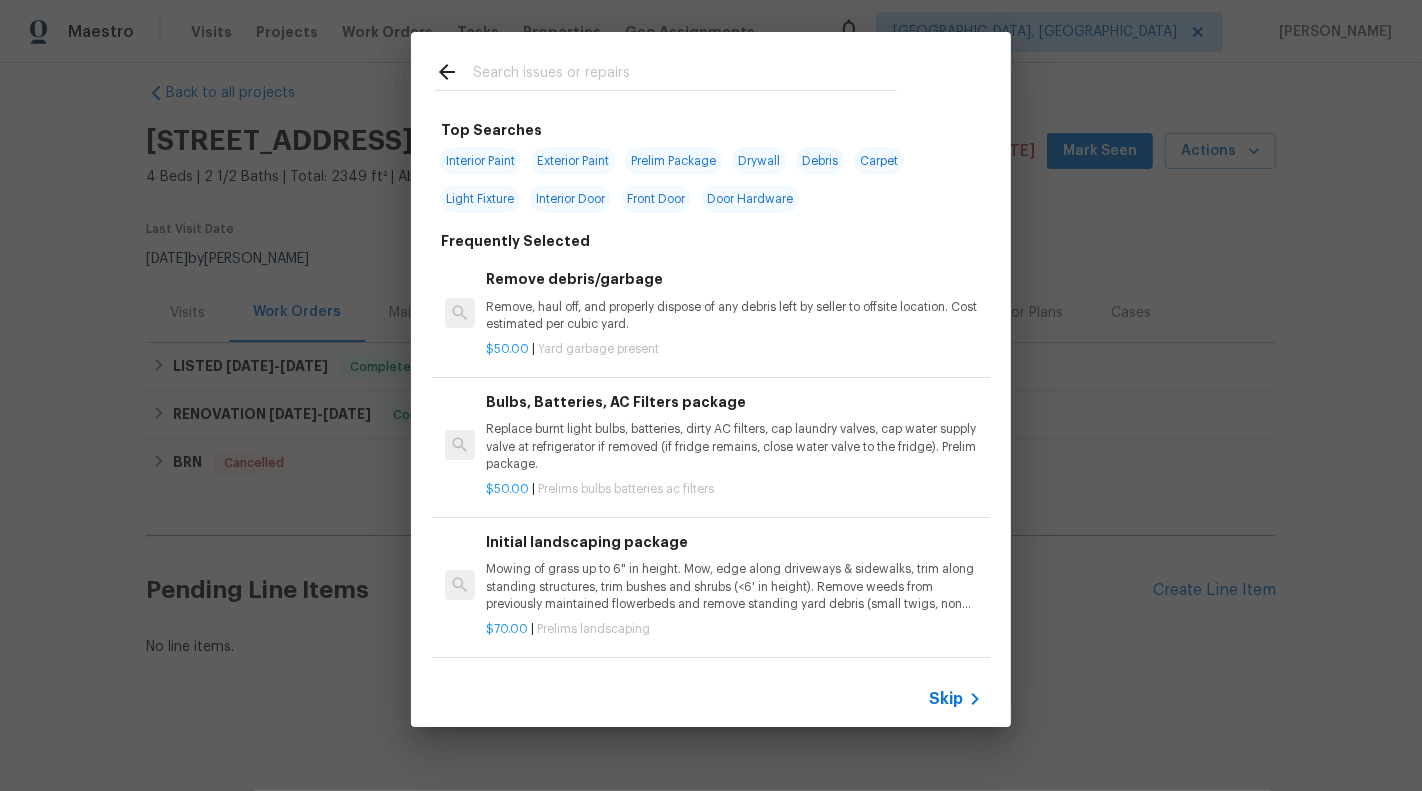 click on "Skip" at bounding box center [711, 699] 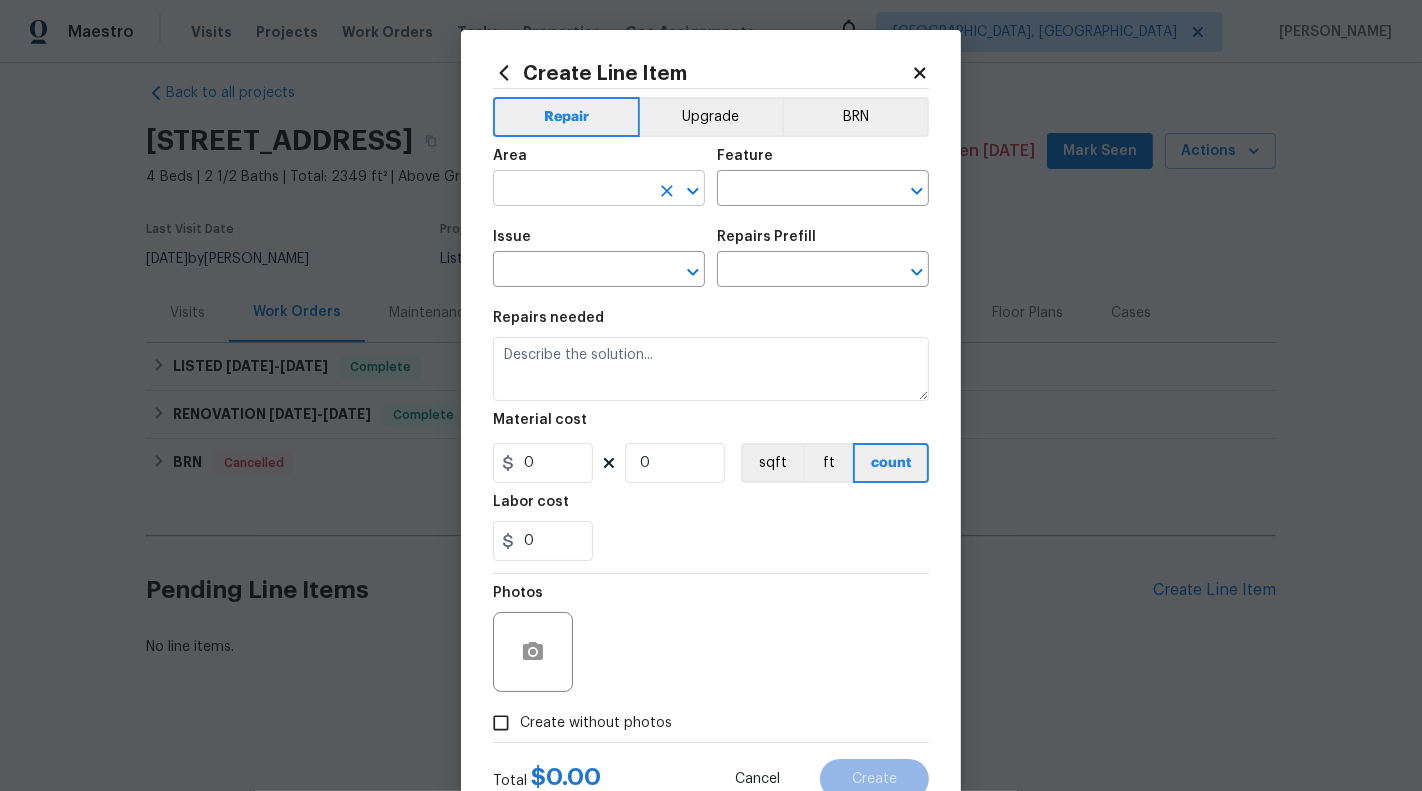 click at bounding box center (571, 190) 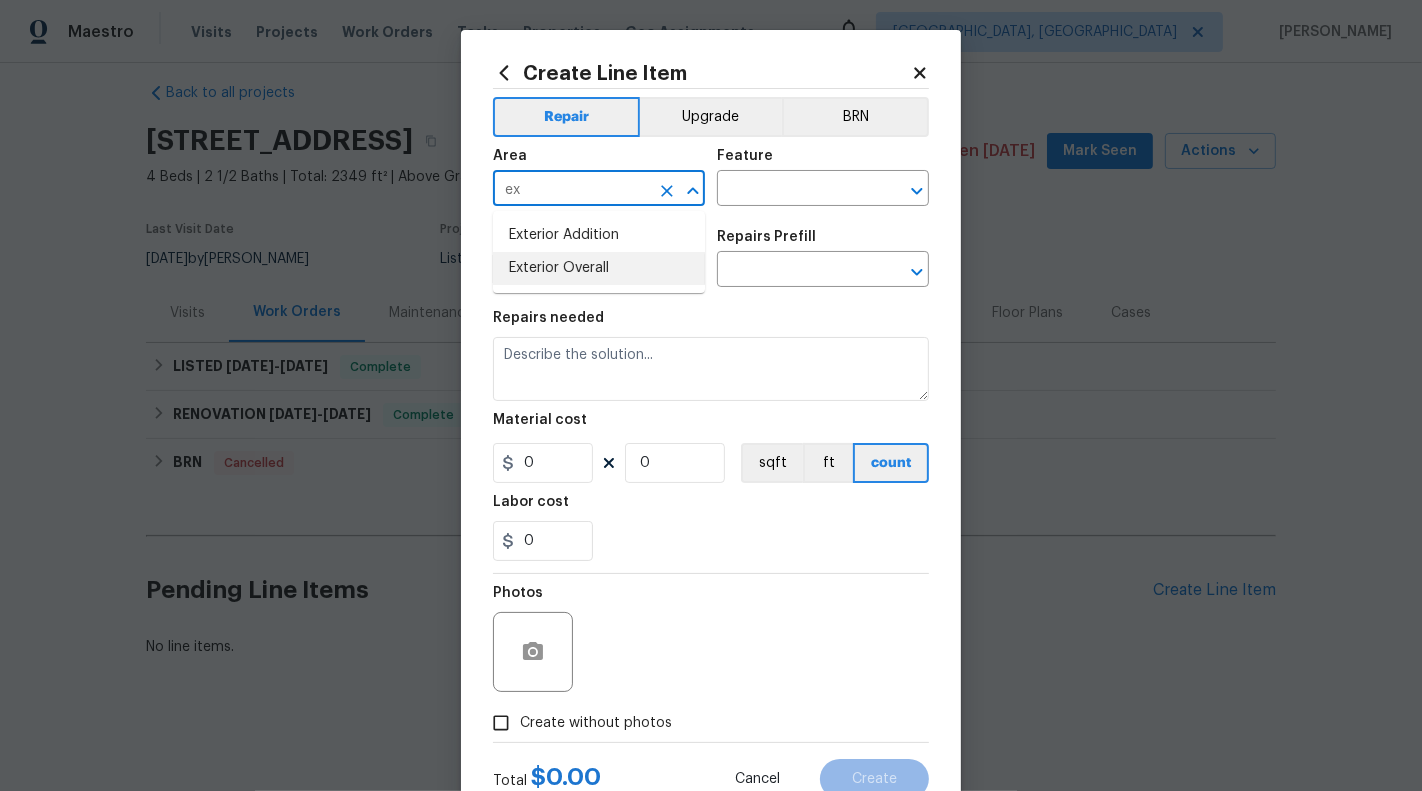 click on "Exterior Overall" at bounding box center [599, 268] 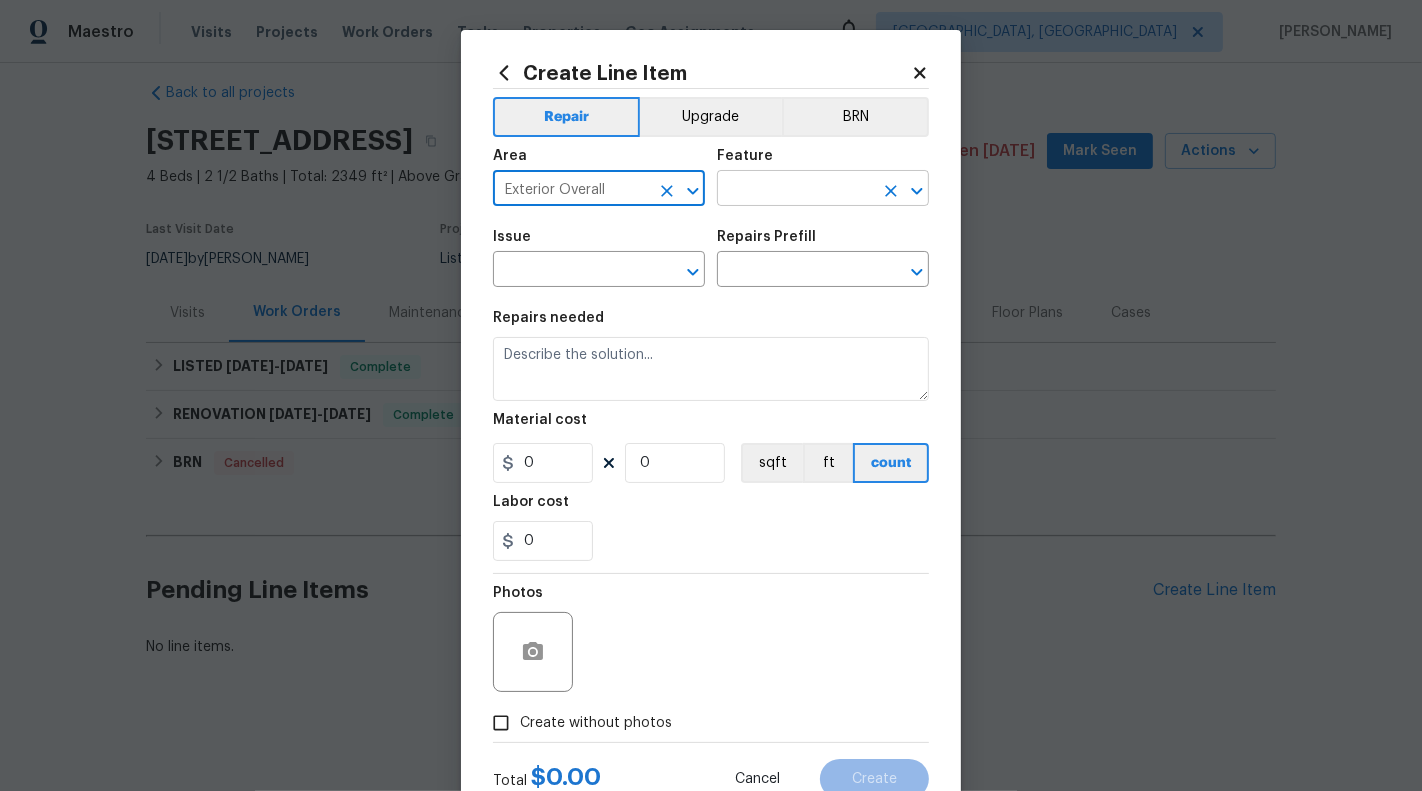 type on "Exterior Overall" 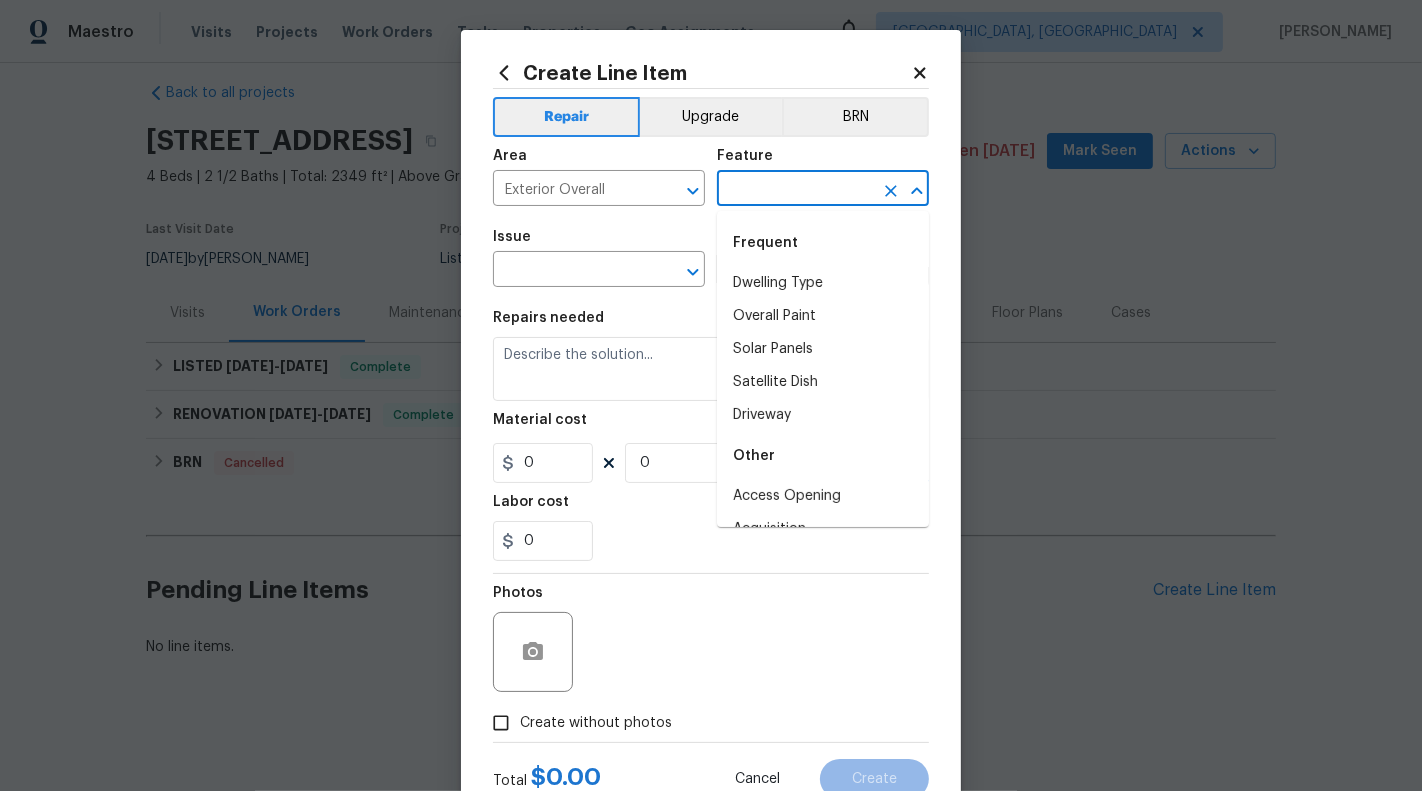 click at bounding box center (795, 190) 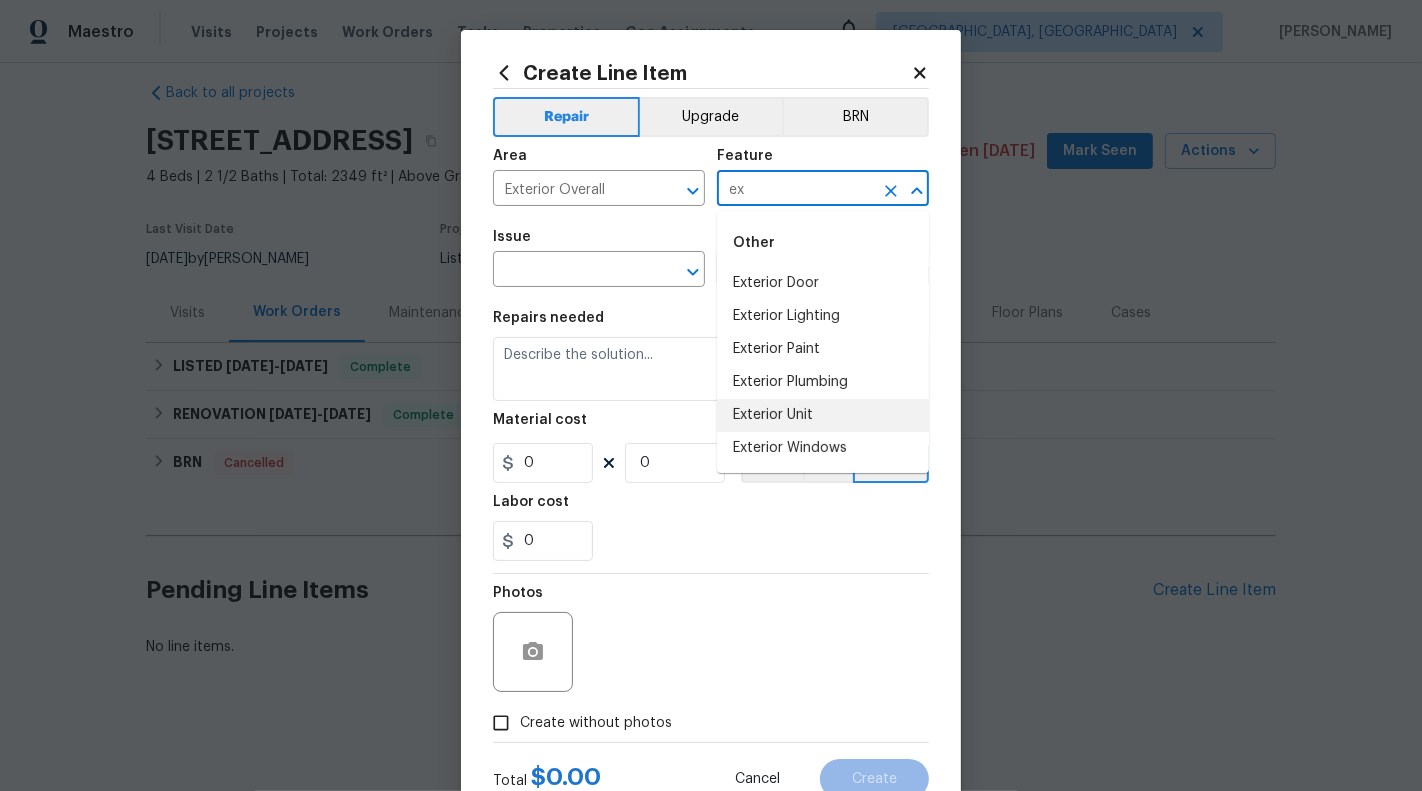 click on "Exterior Unit" at bounding box center (823, 415) 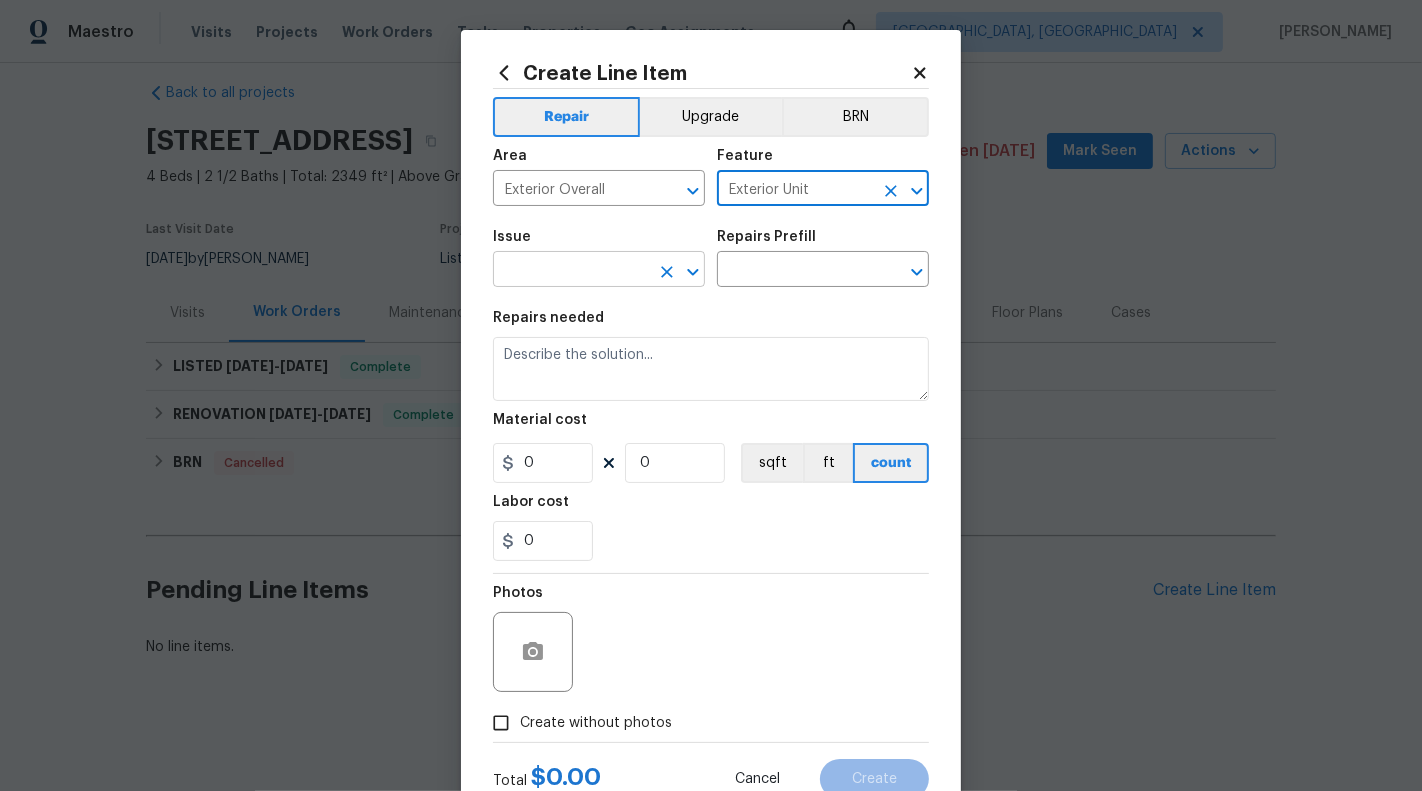 type on "Exterior Unit" 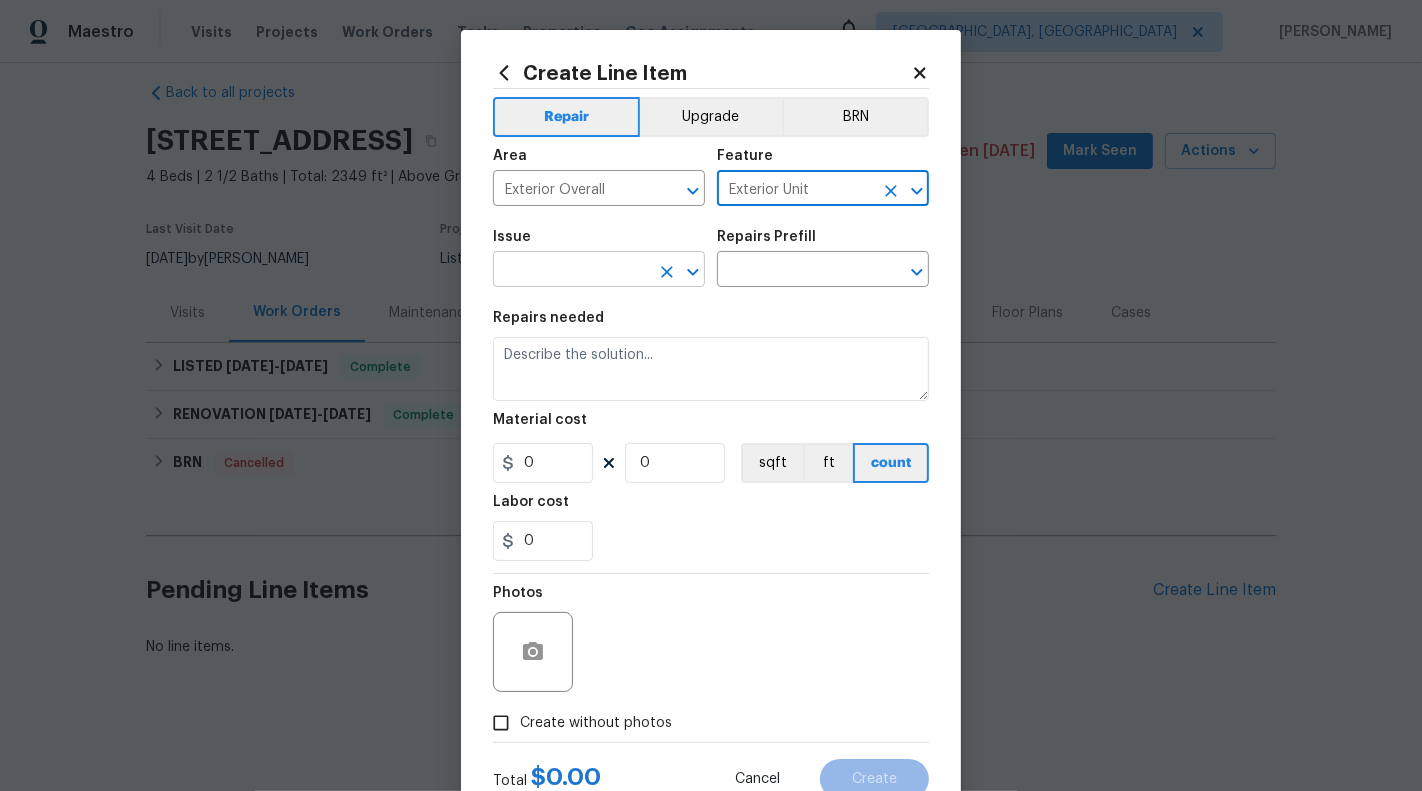 click at bounding box center [571, 271] 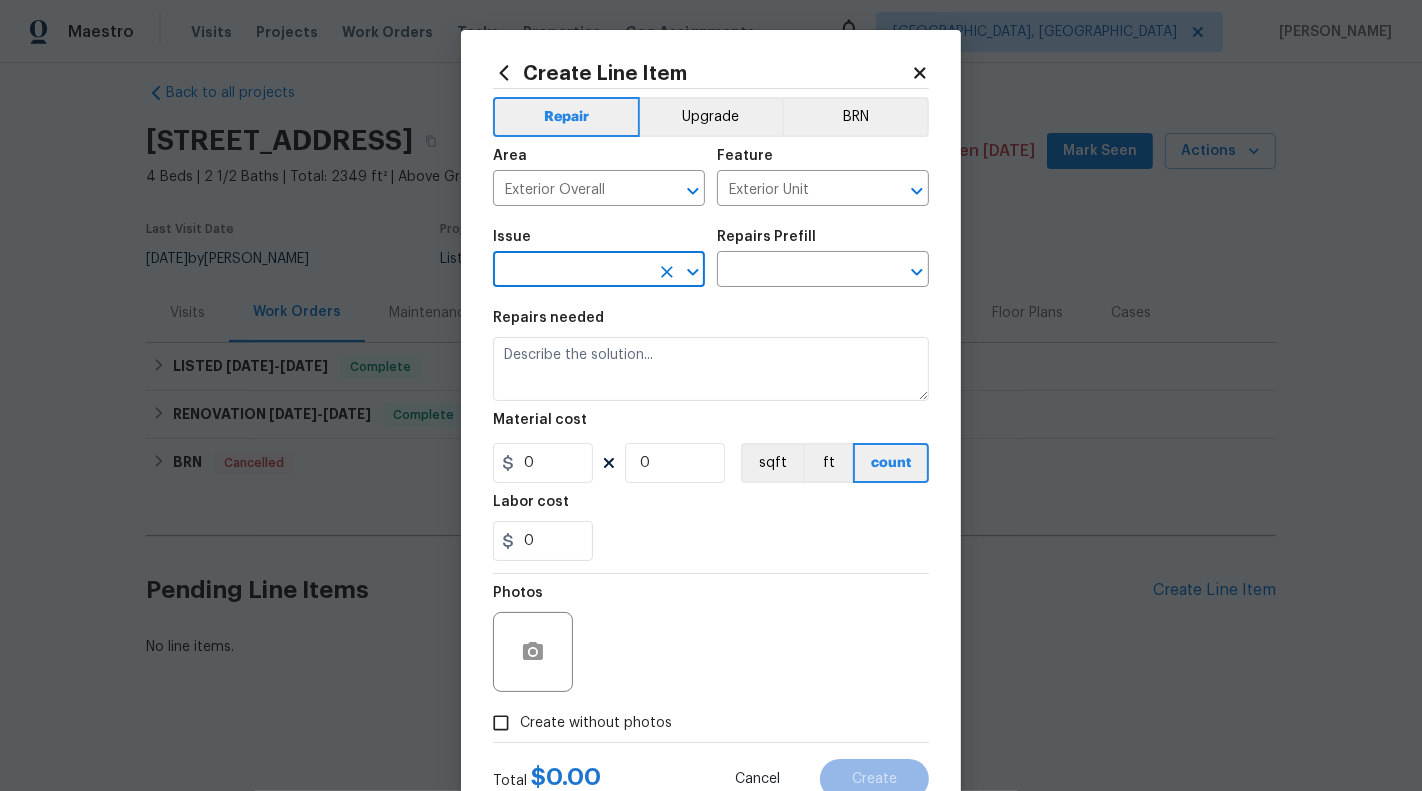 click at bounding box center (571, 271) 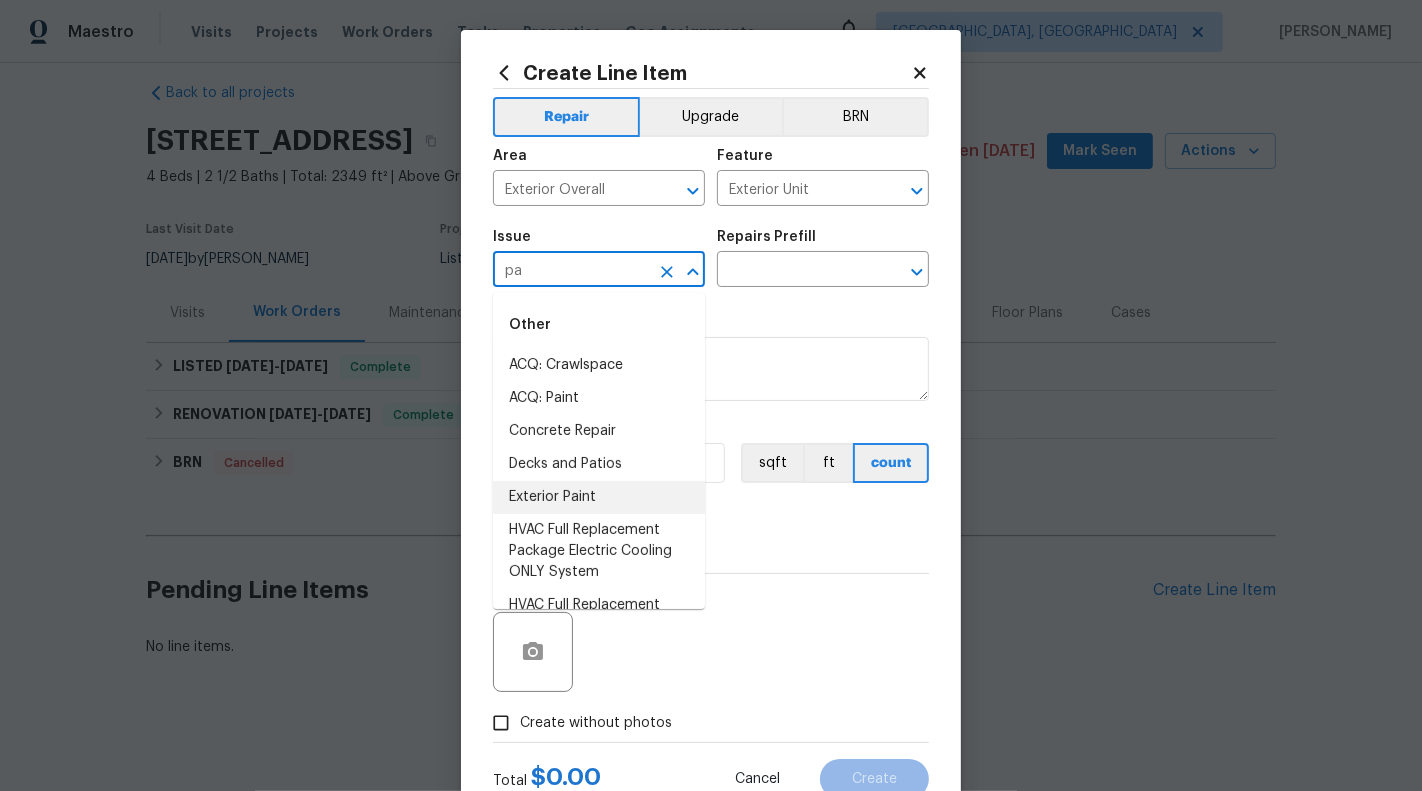 click on "Exterior Paint" at bounding box center [599, 497] 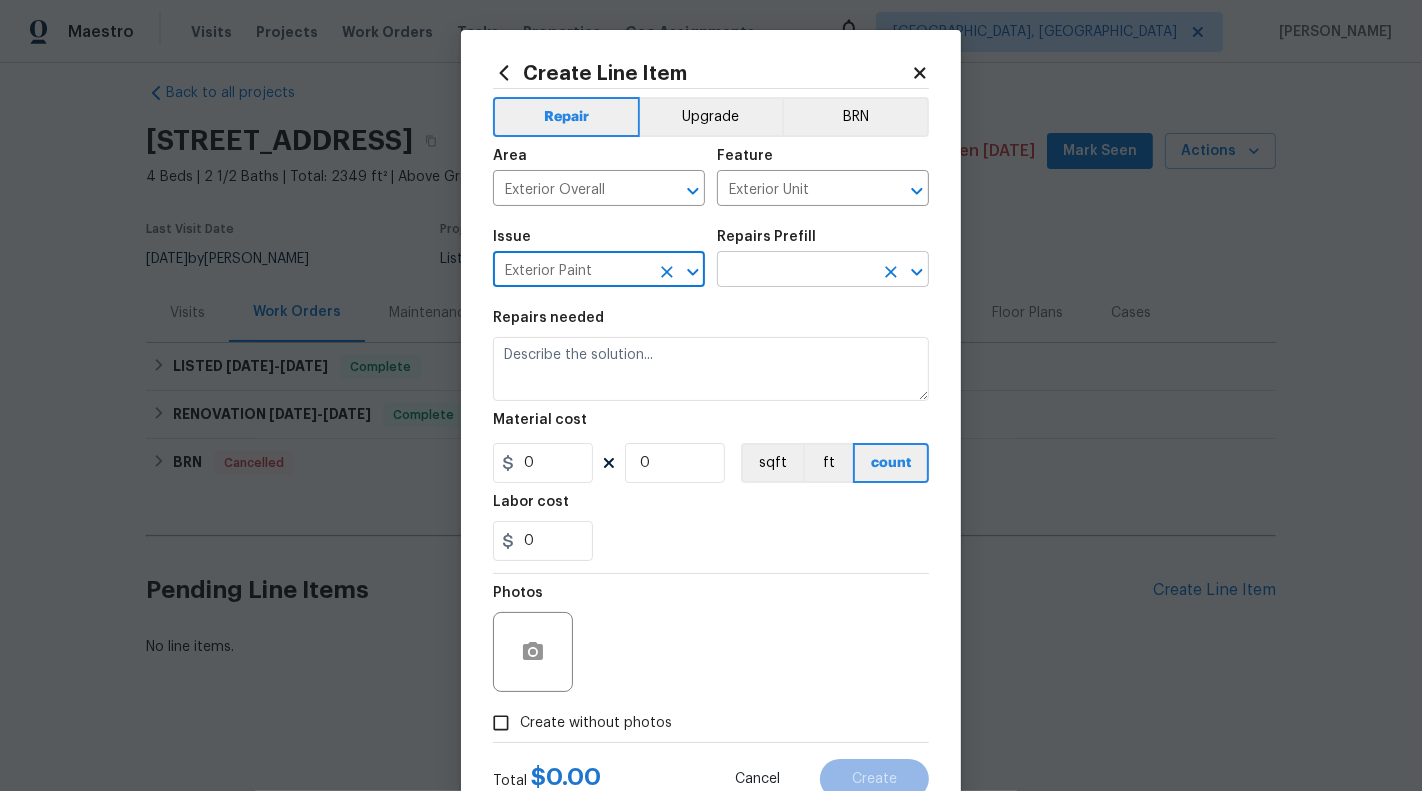 type on "Exterior Paint" 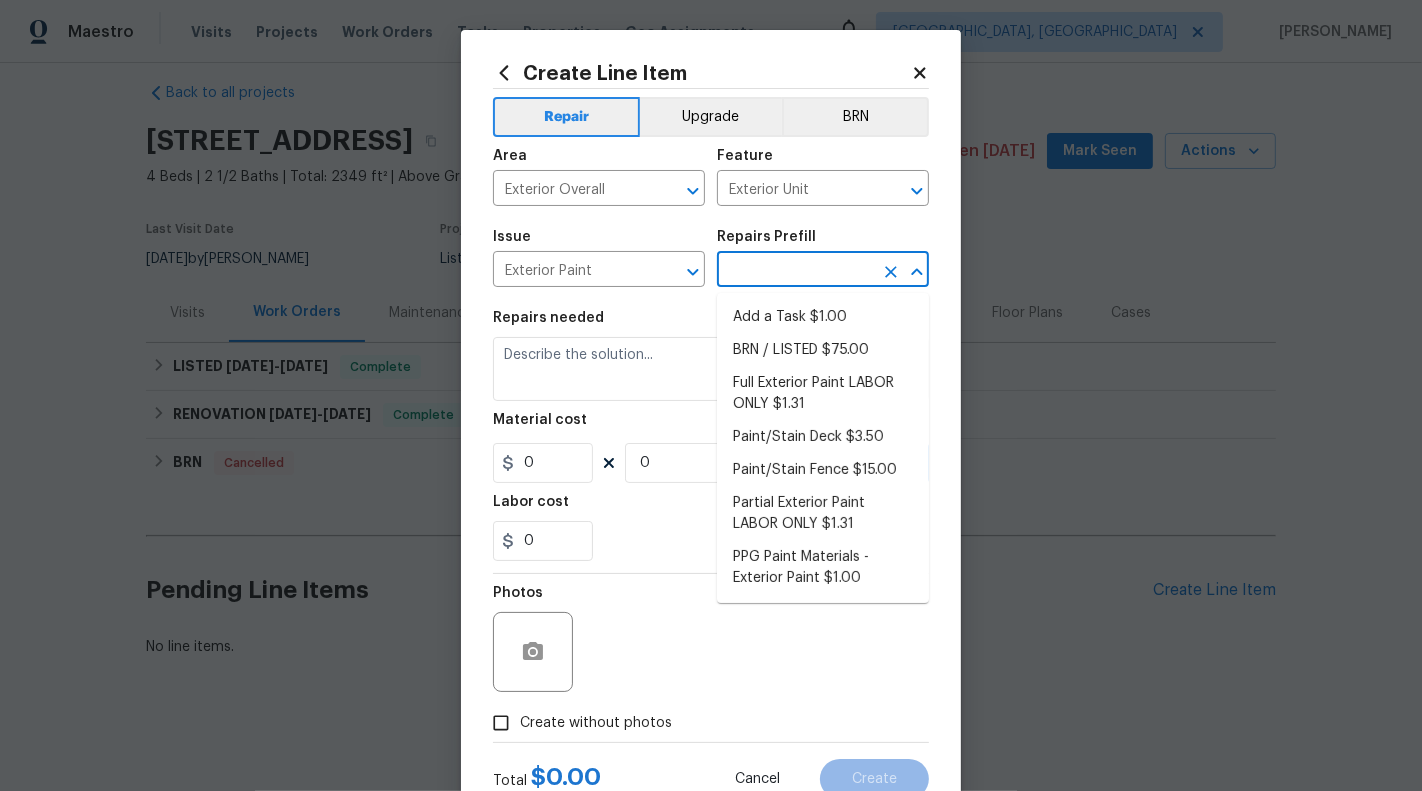 click on "Add a Task $1.00" at bounding box center [823, 317] 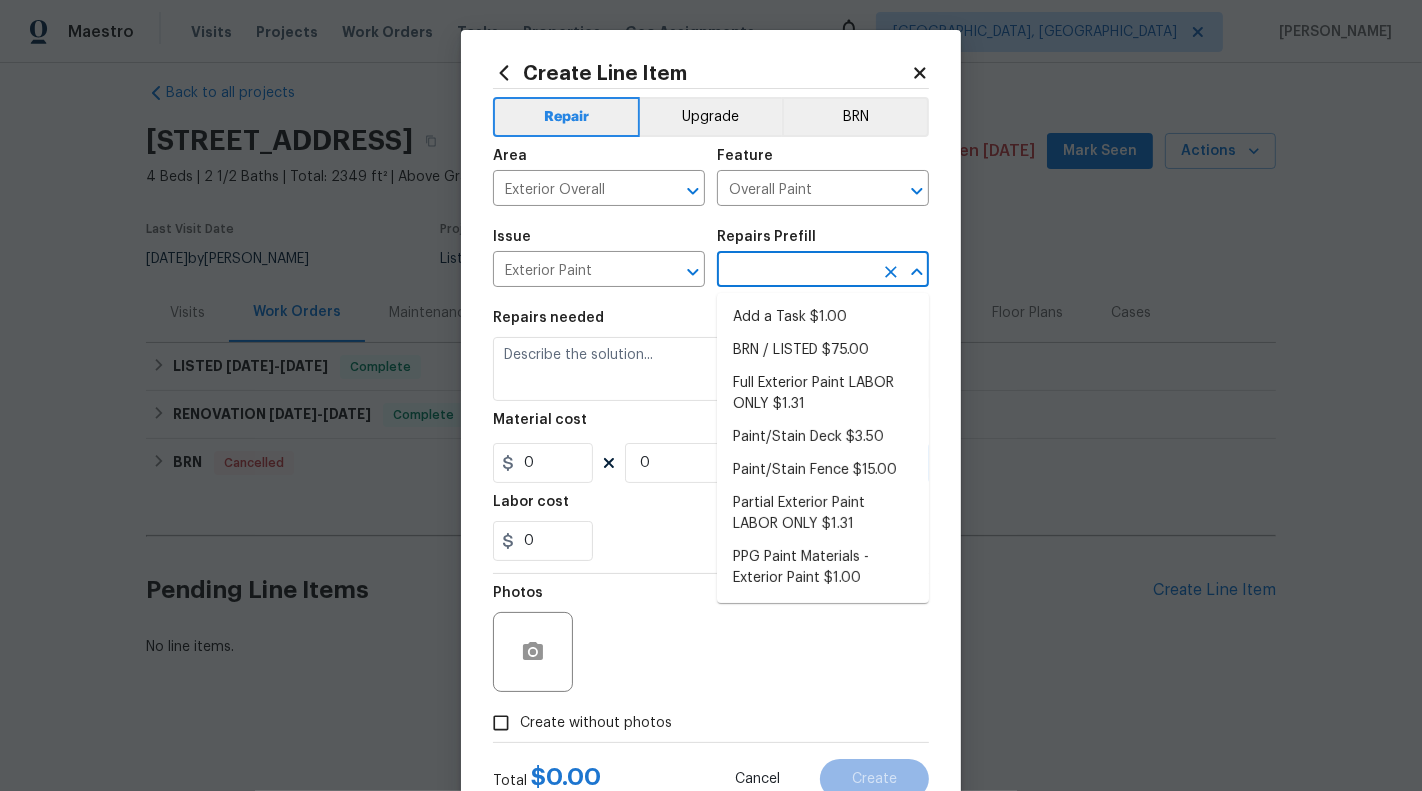 type on "Add a Task $1.00" 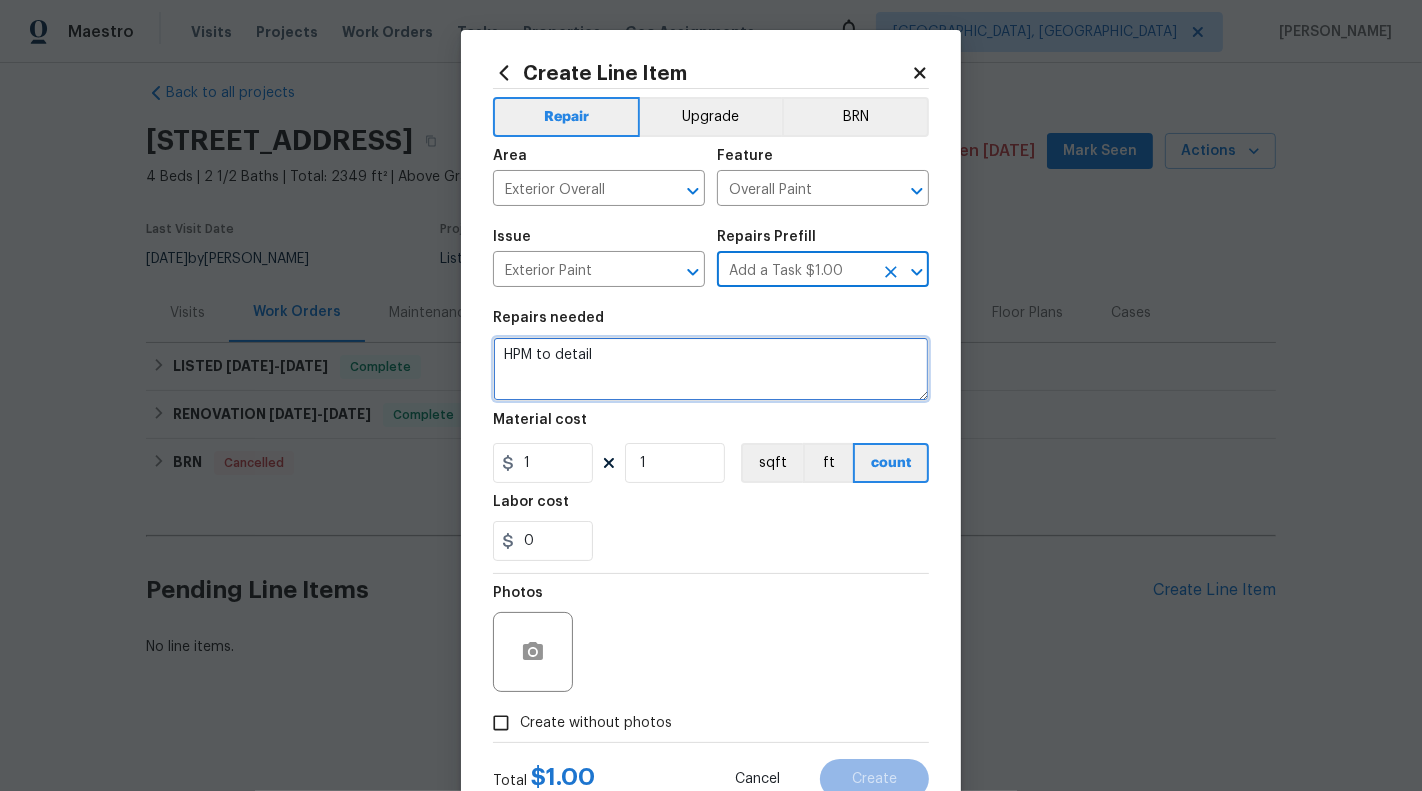 click on "HPM to detail" at bounding box center (711, 369) 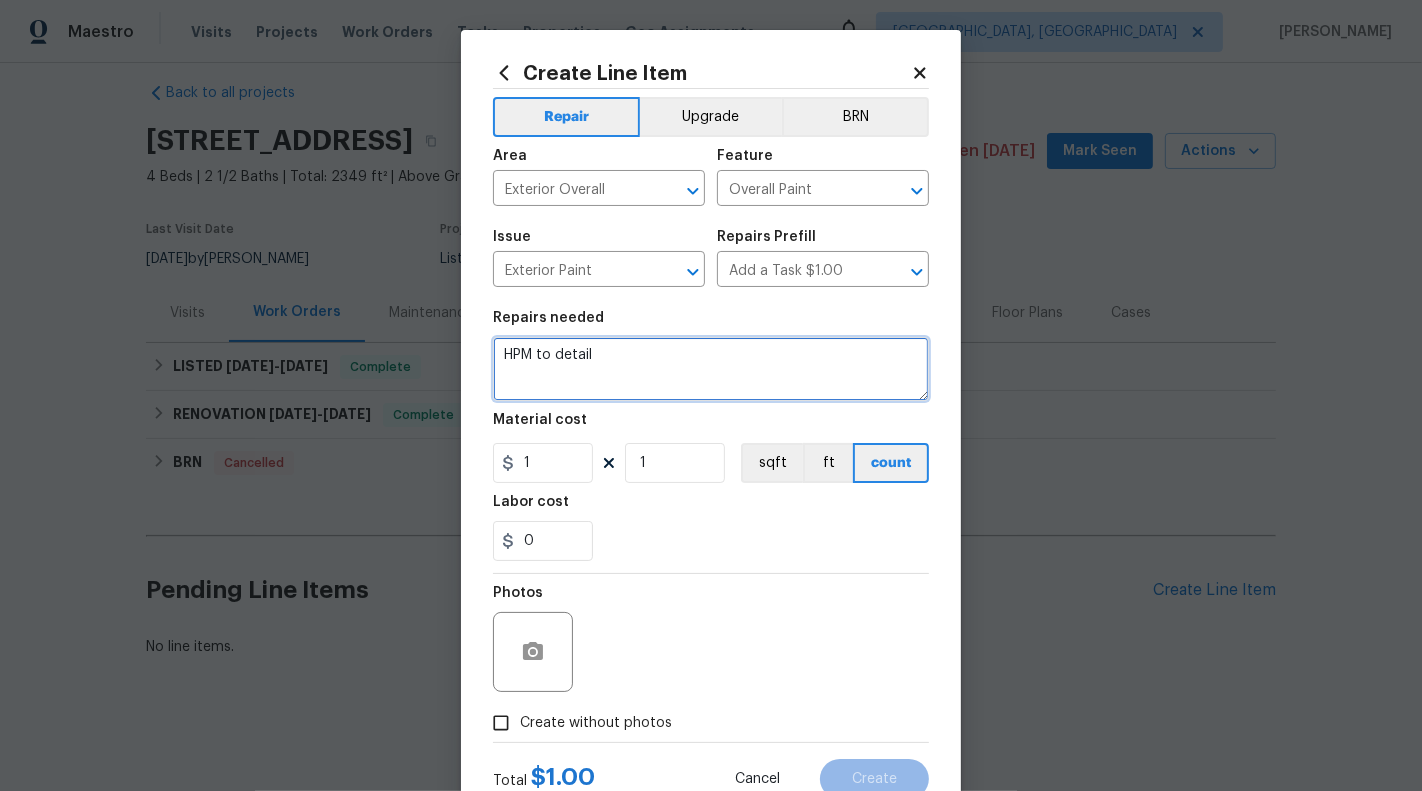 click on "HPM to detail" at bounding box center [711, 369] 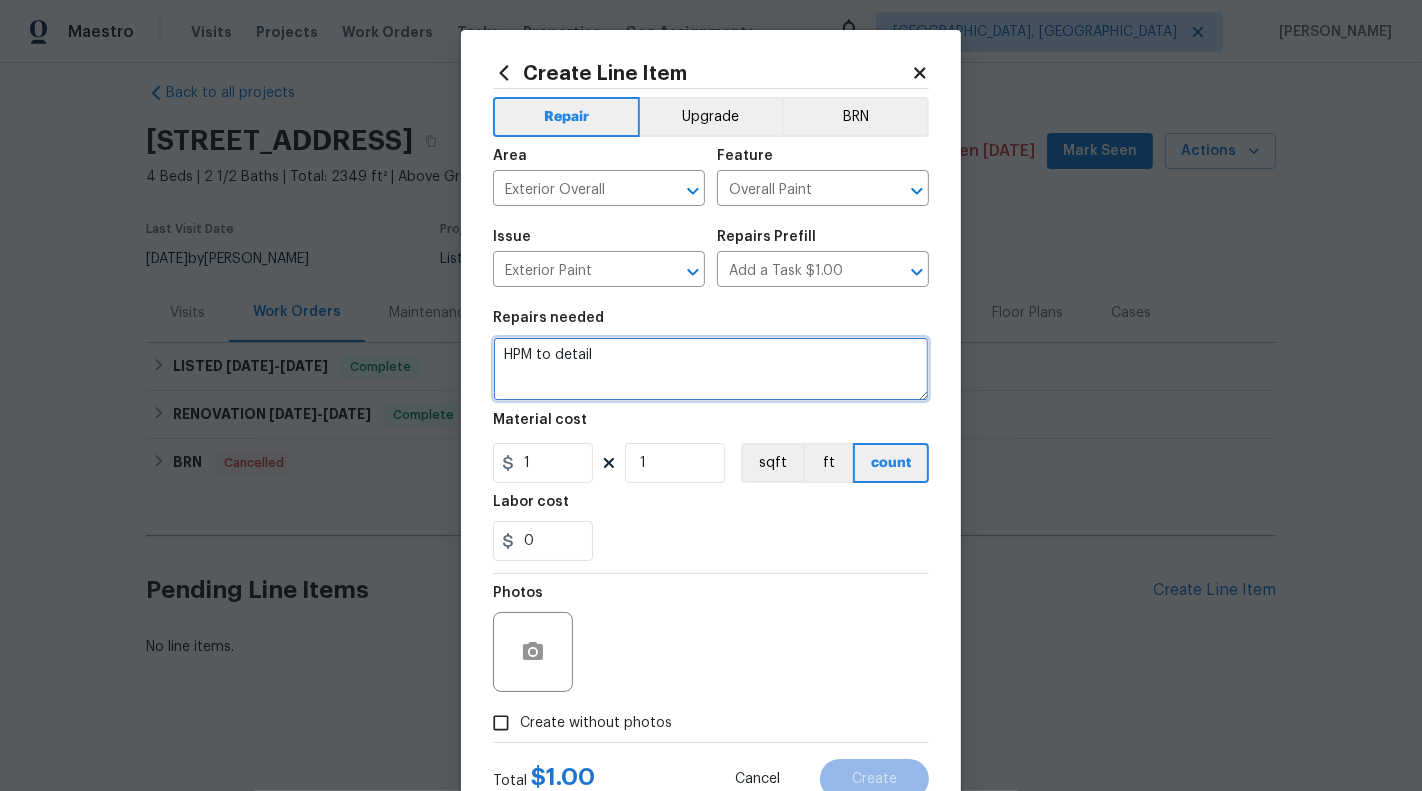 click on "HPM to detail" at bounding box center (711, 369) 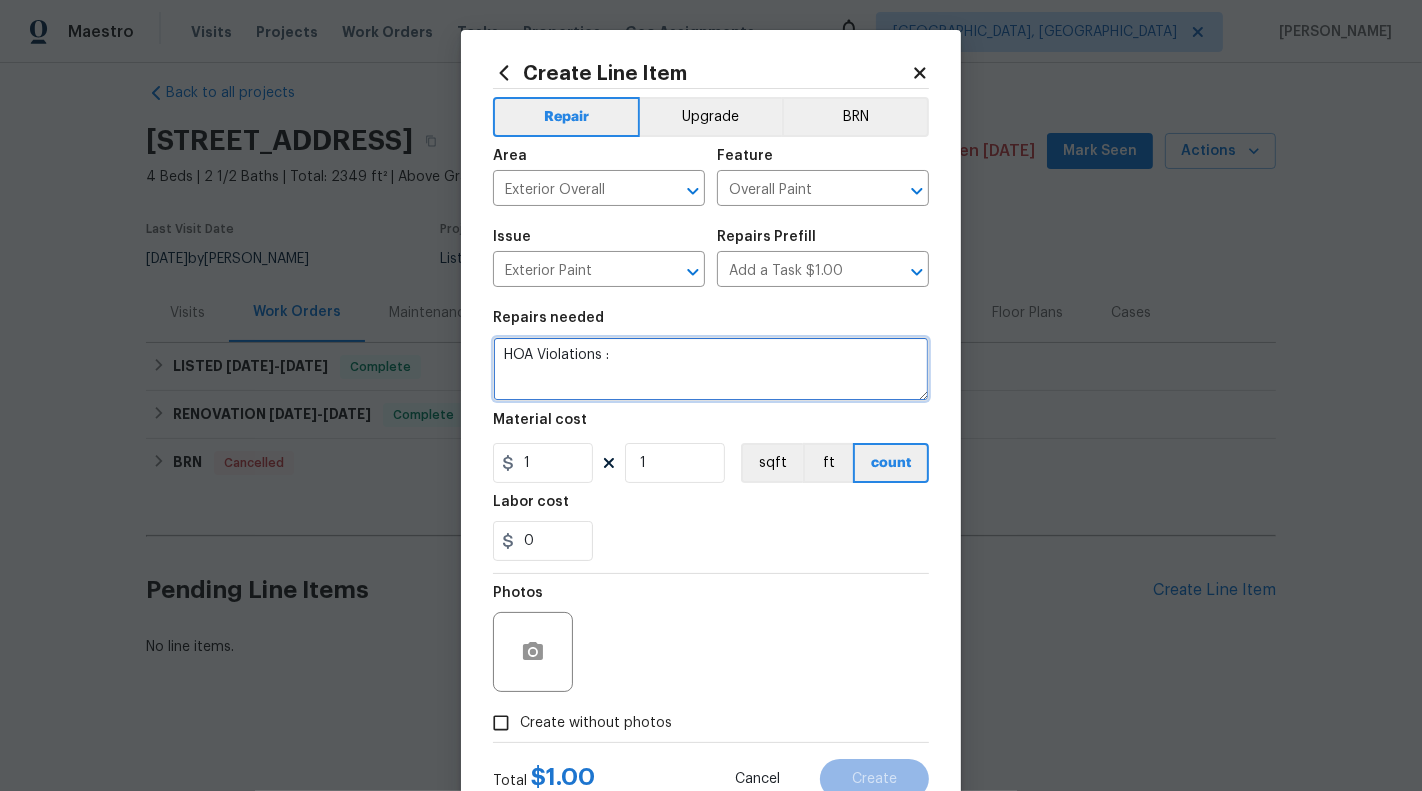 type on "HOA Violations :" 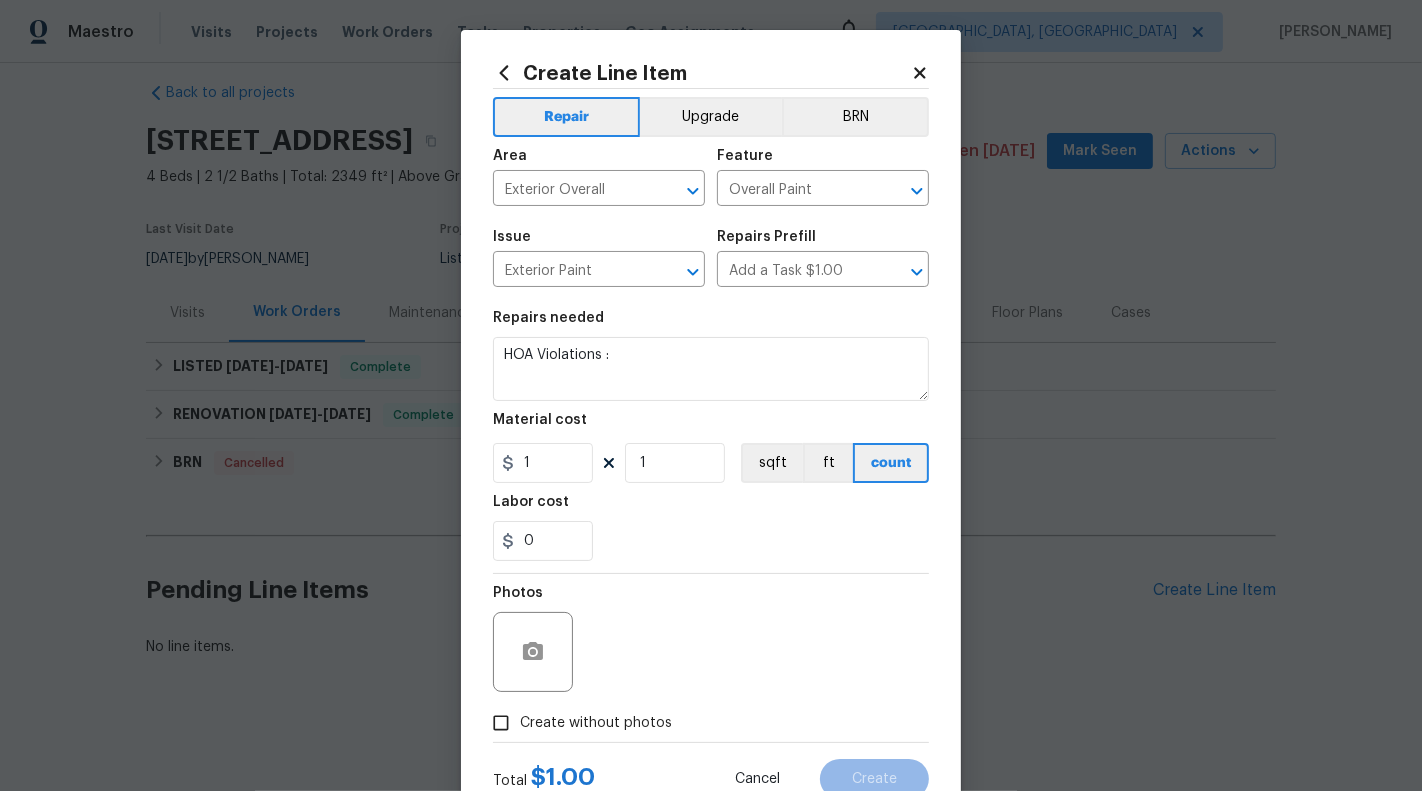click on "Labor cost" at bounding box center [531, 502] 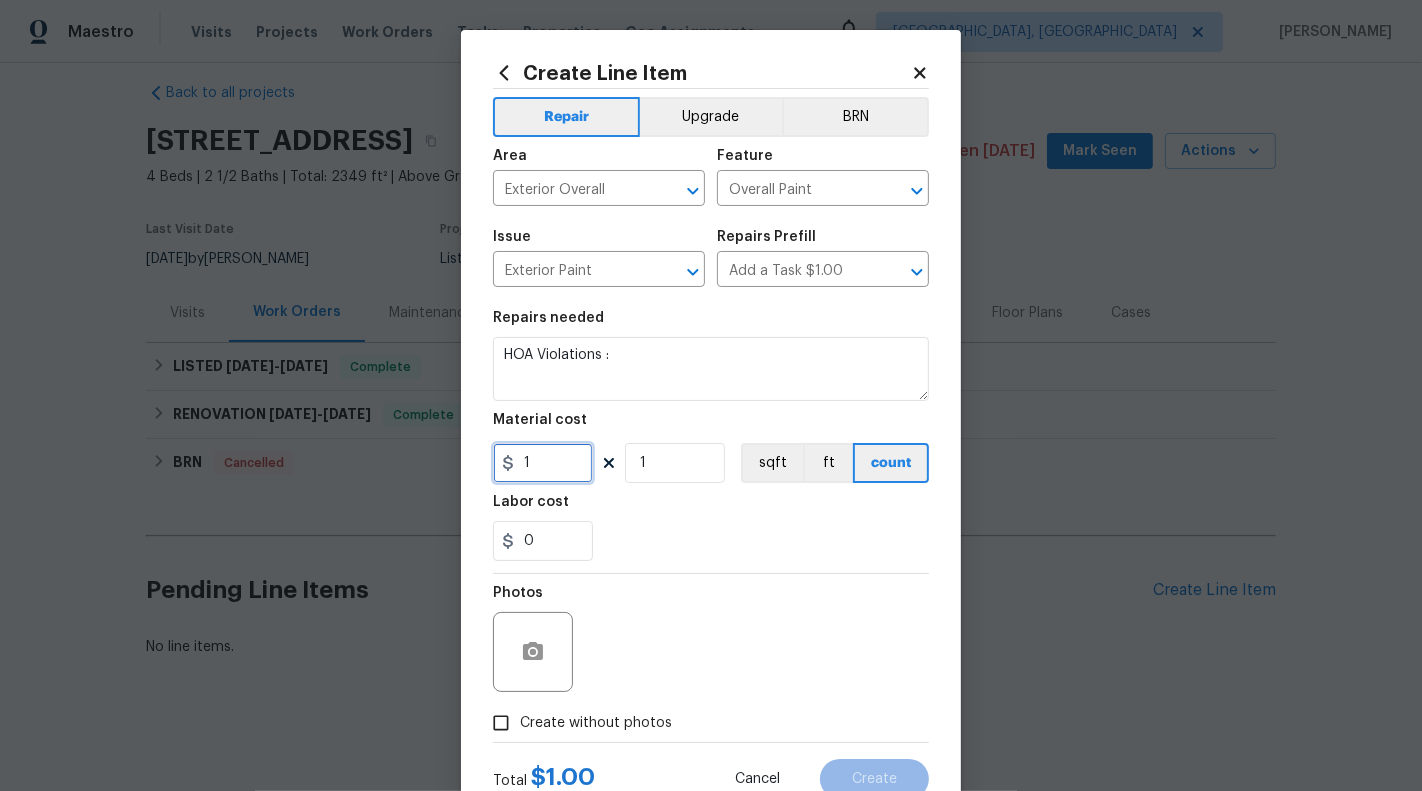 click on "1" at bounding box center [543, 463] 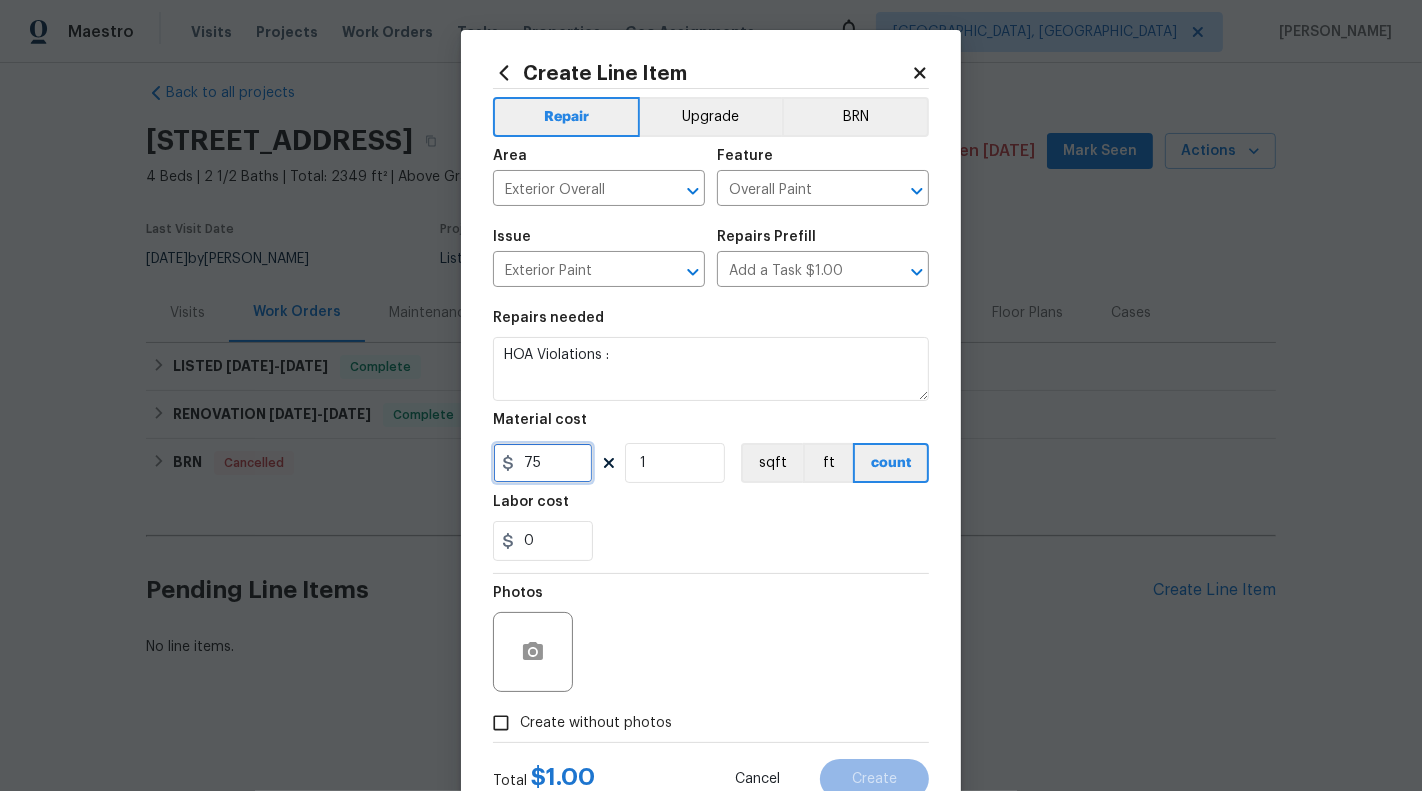 type on "75" 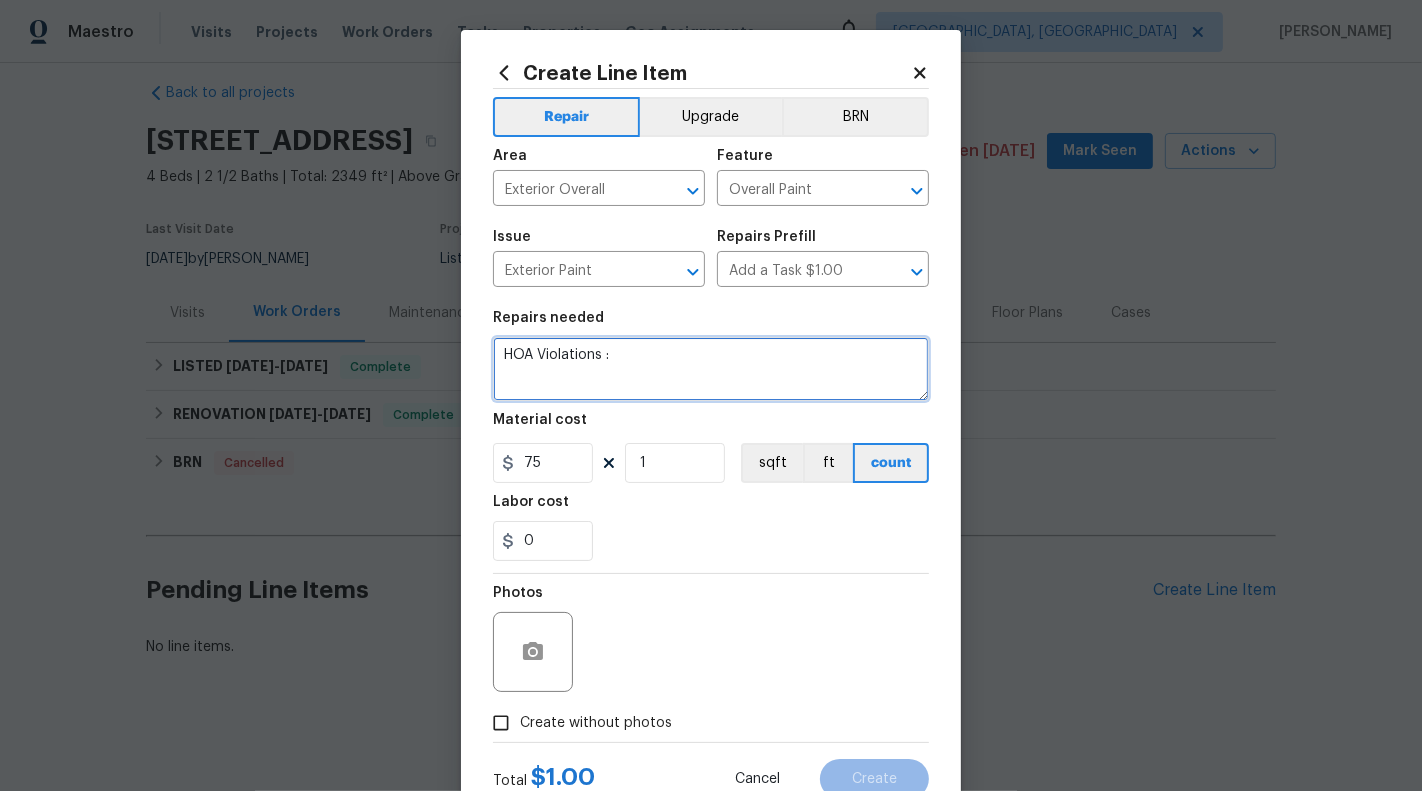 click on "HOA Violations :" at bounding box center (711, 369) 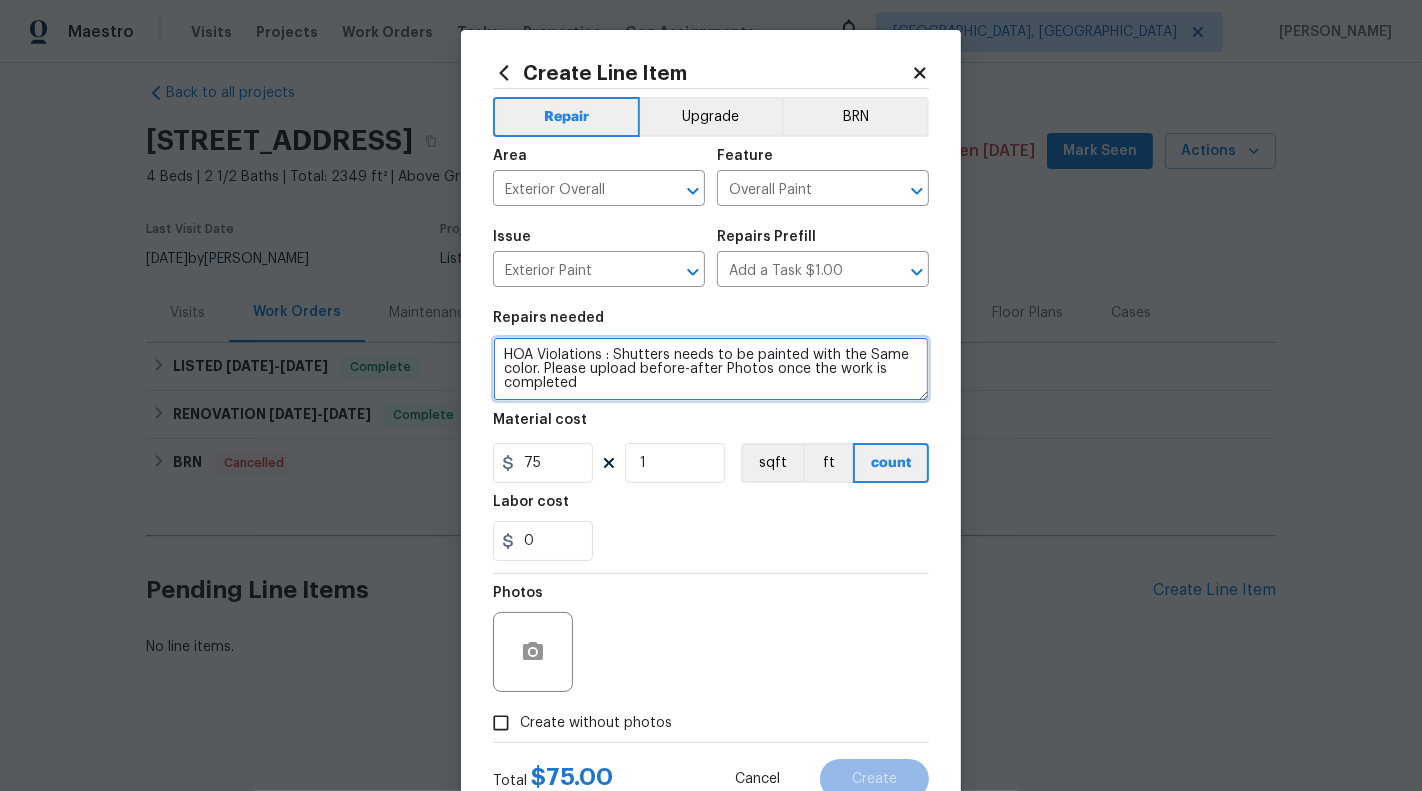 type on "HOA Violations : Shutters needs to be painted with the Same color. Please upload before-after Photos once the work is completed" 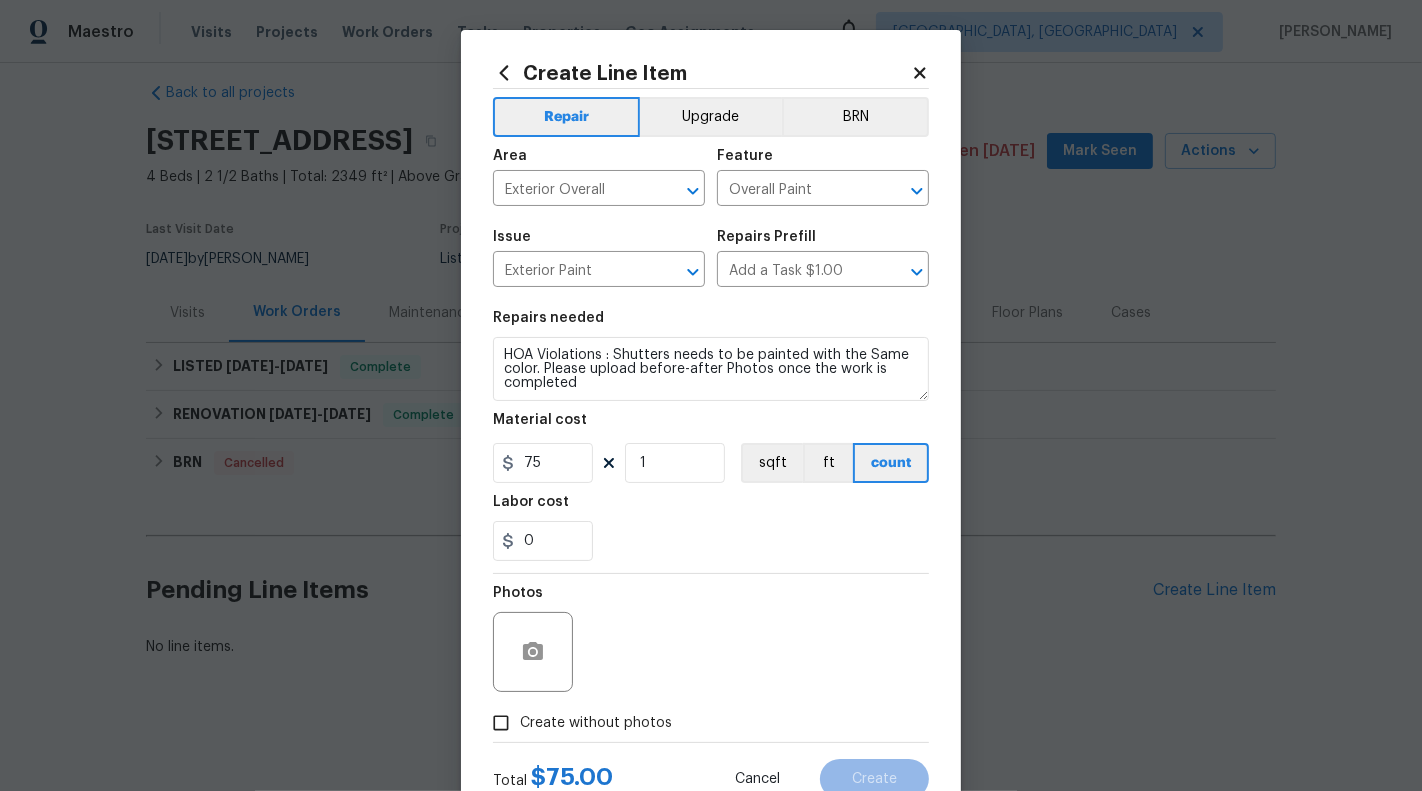 click at bounding box center [533, 652] 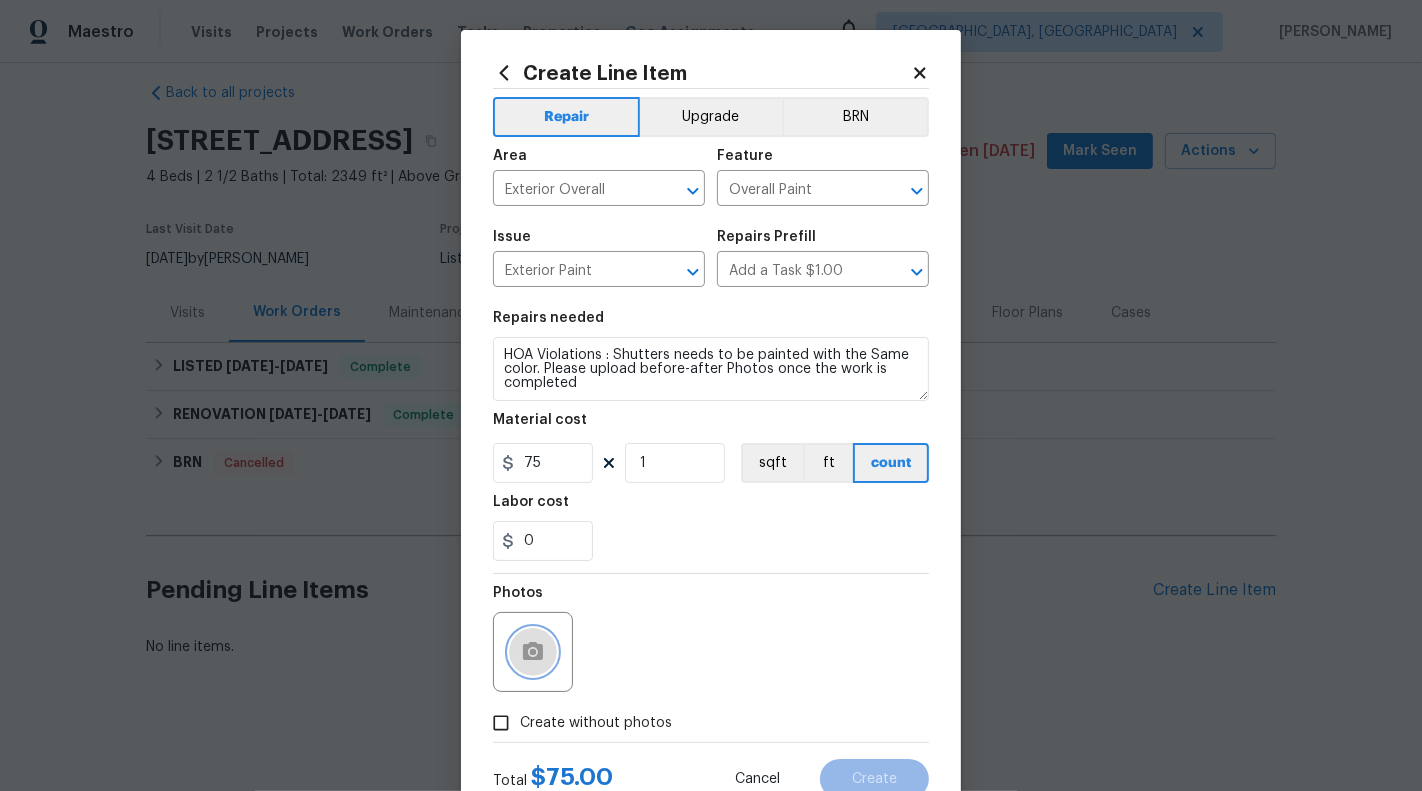 click at bounding box center (533, 652) 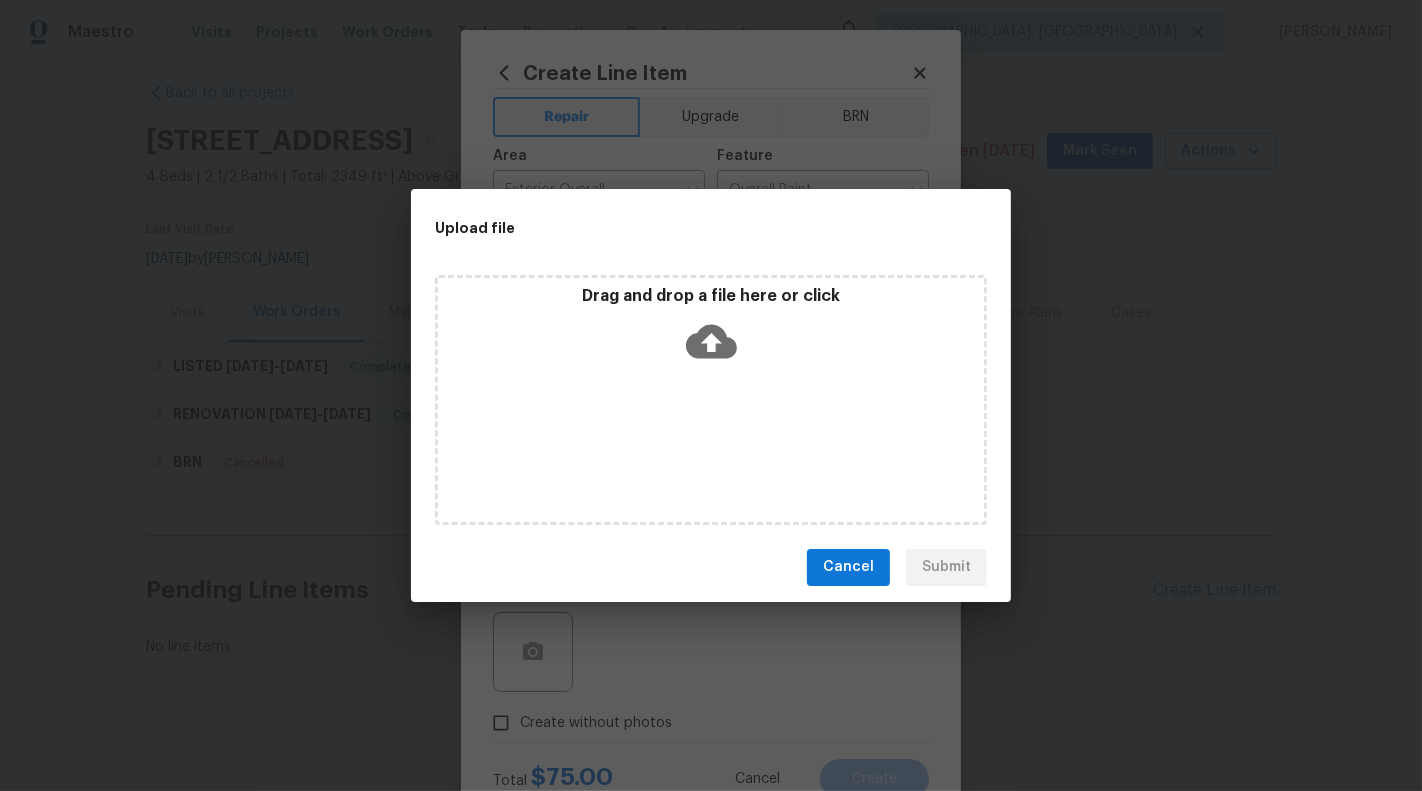 click 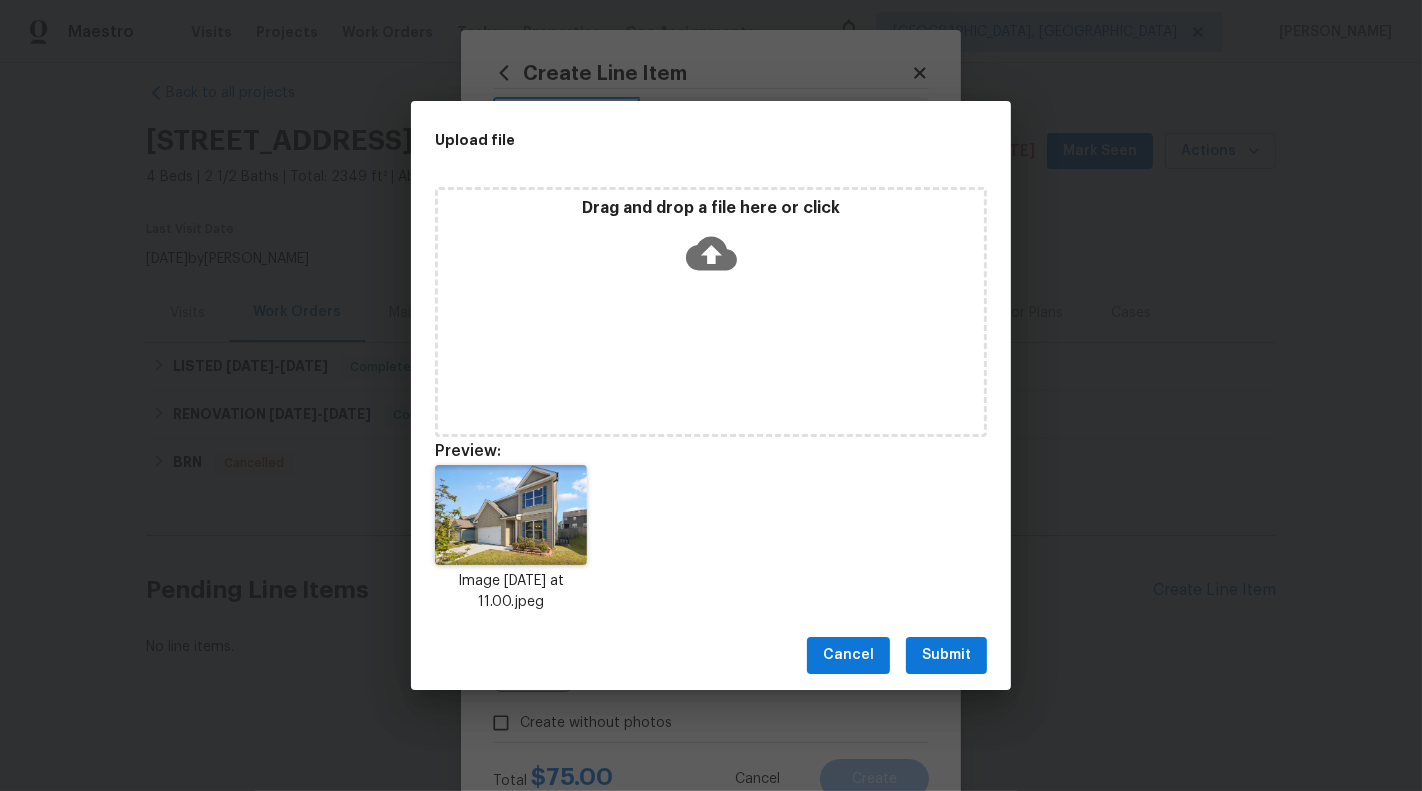 click on "Submit" at bounding box center (946, 655) 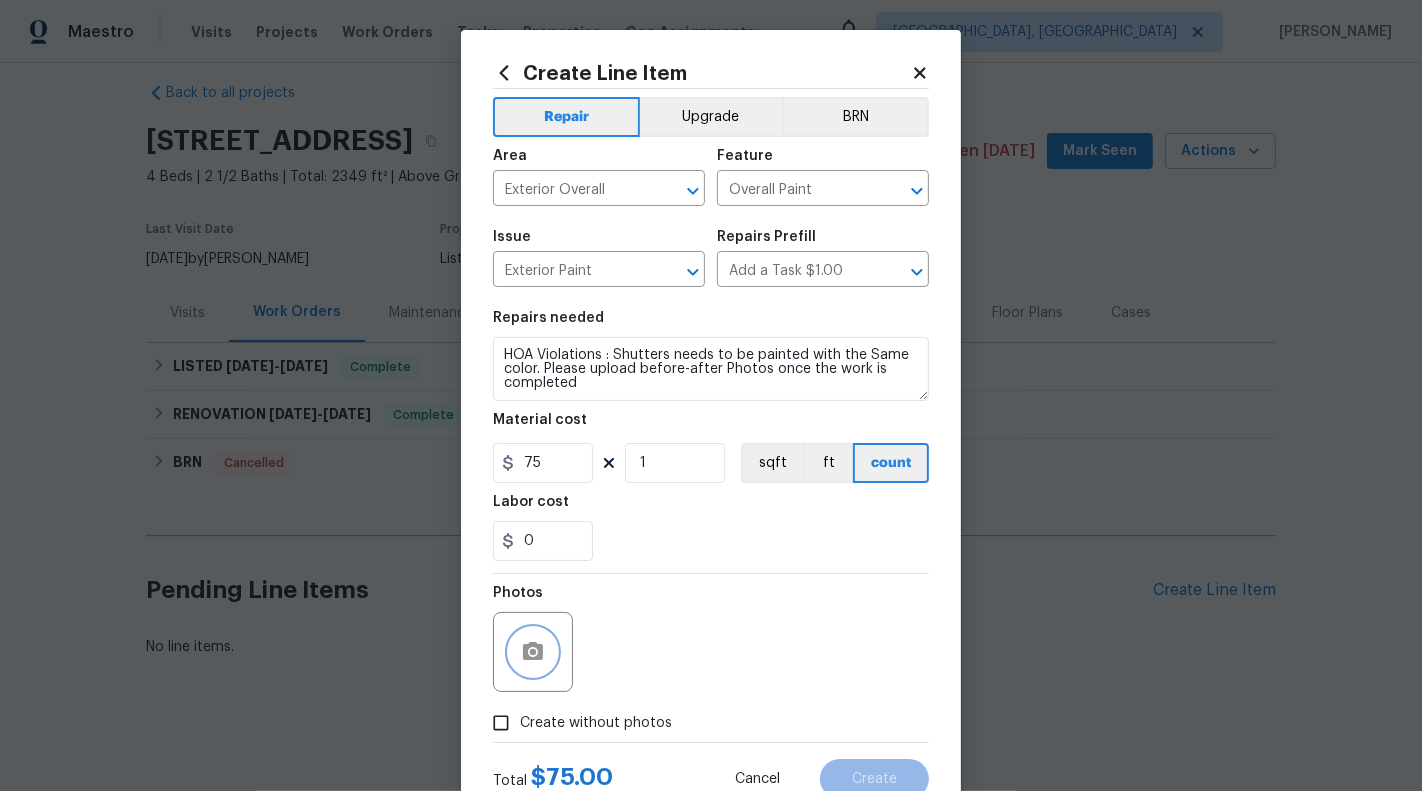 scroll, scrollTop: 70, scrollLeft: 0, axis: vertical 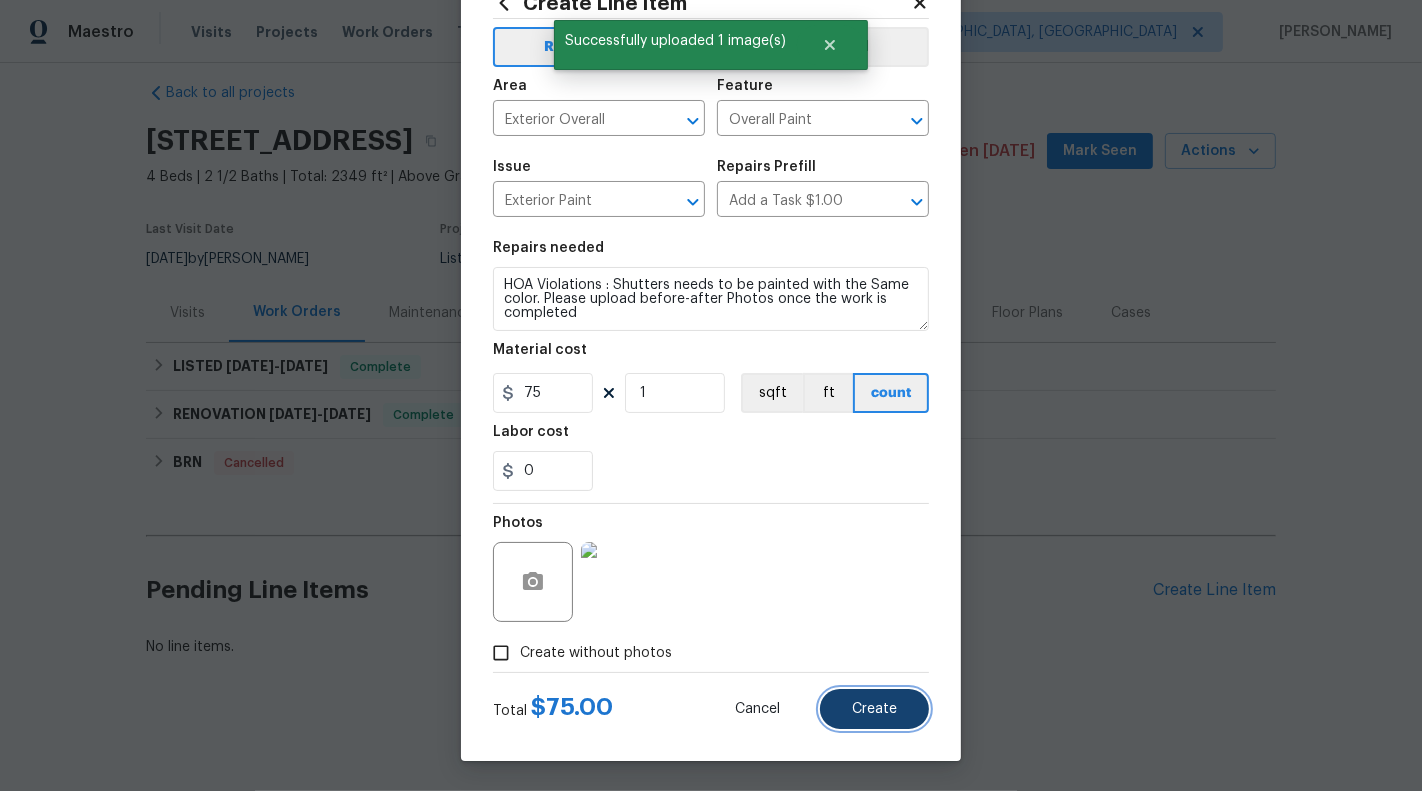 click on "Create" at bounding box center [874, 709] 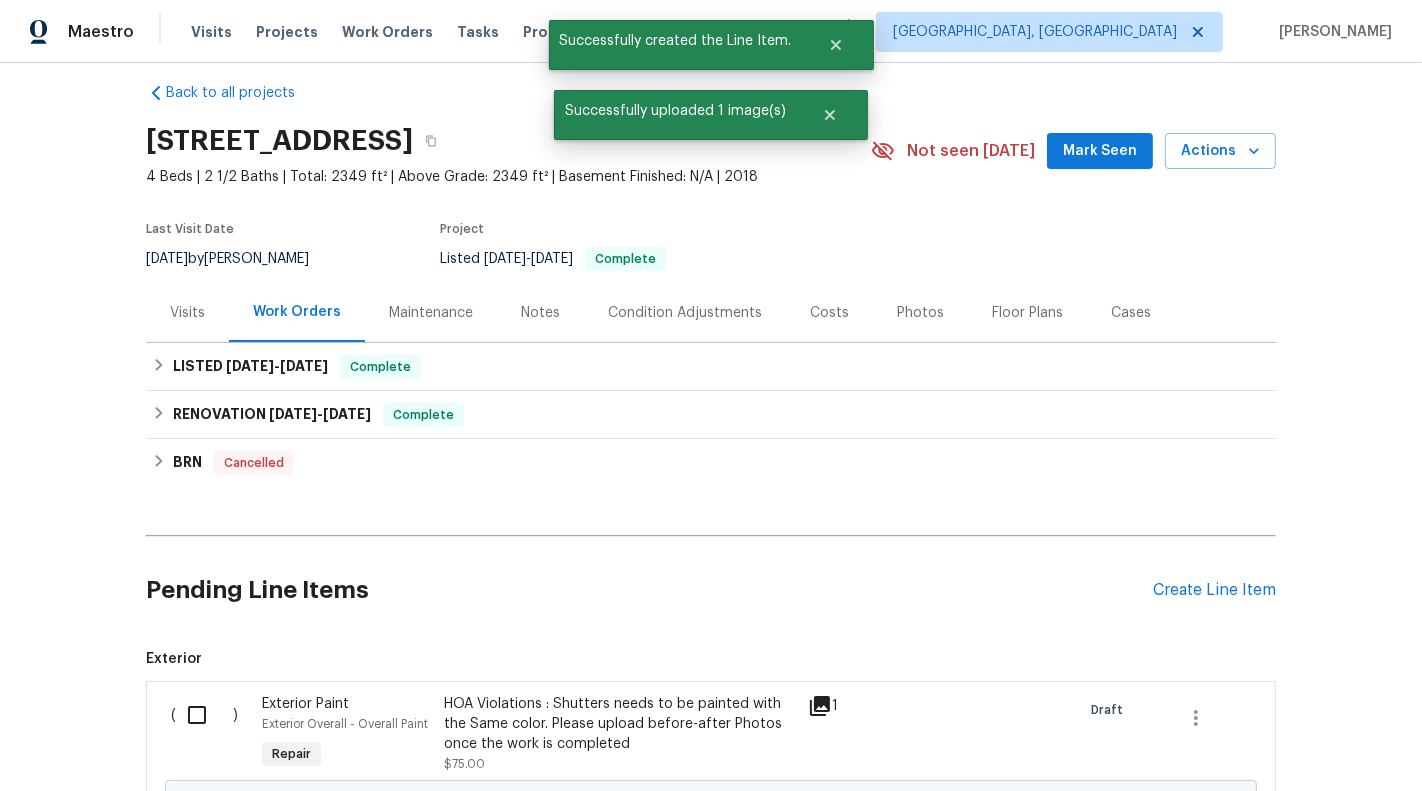 scroll, scrollTop: 267, scrollLeft: 0, axis: vertical 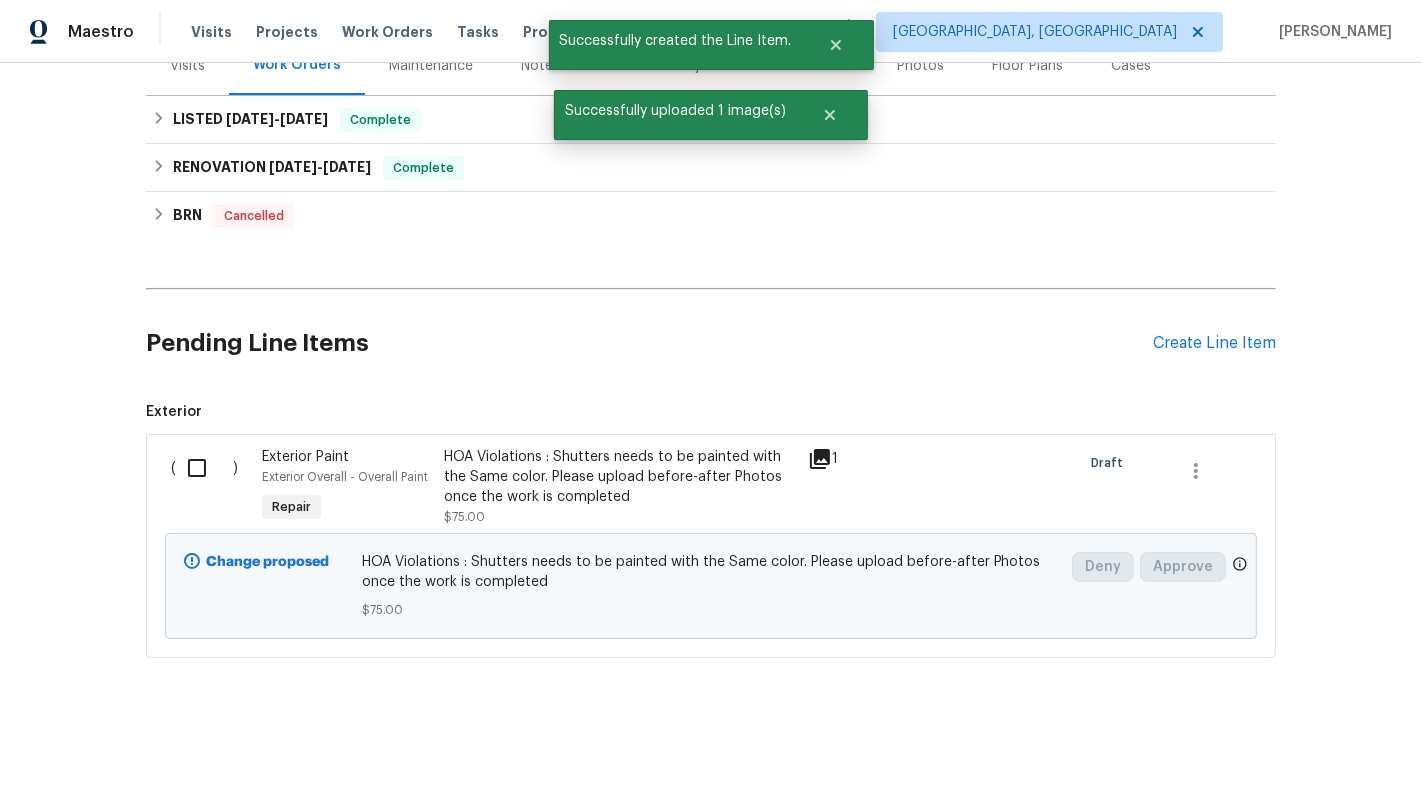 click at bounding box center [204, 468] 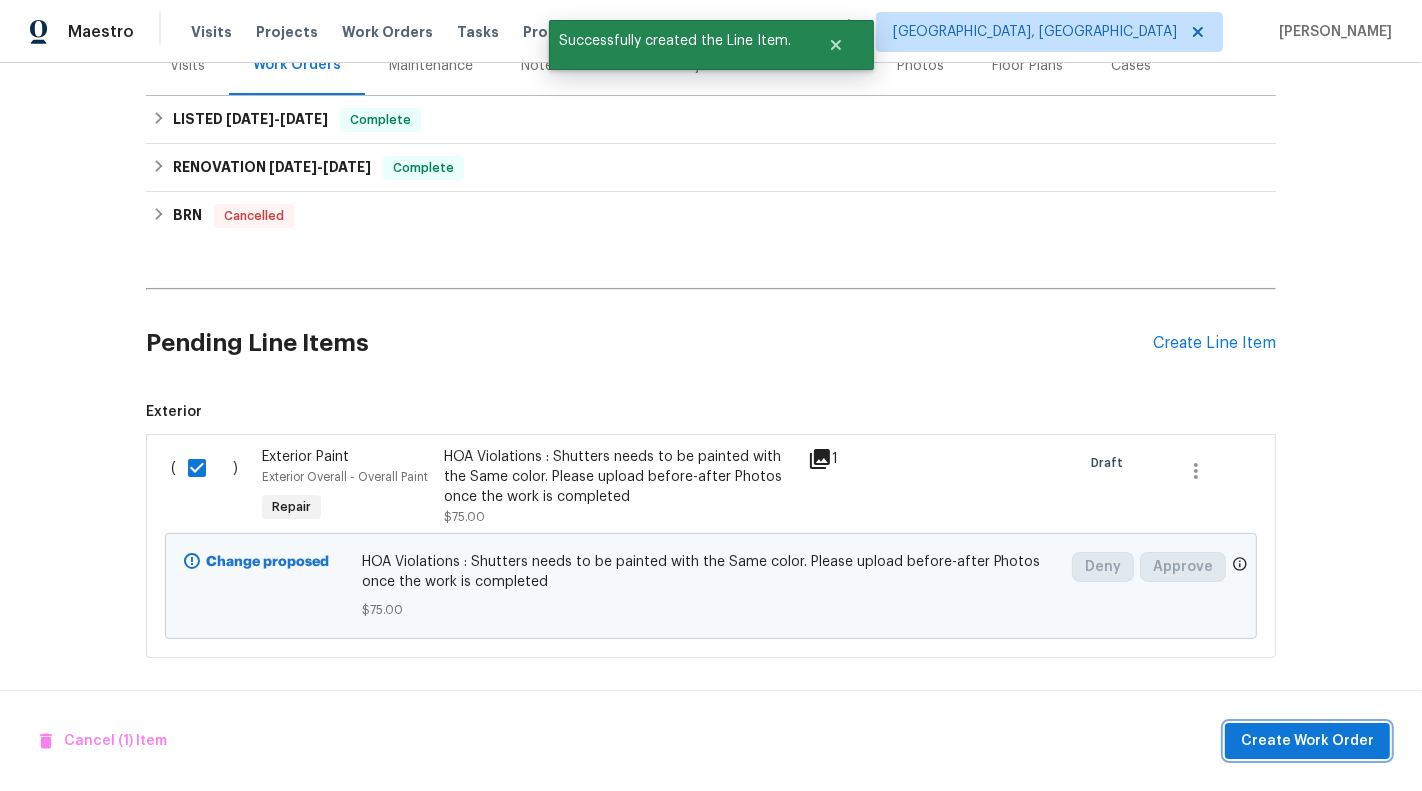 click on "Create Work Order" at bounding box center [1307, 741] 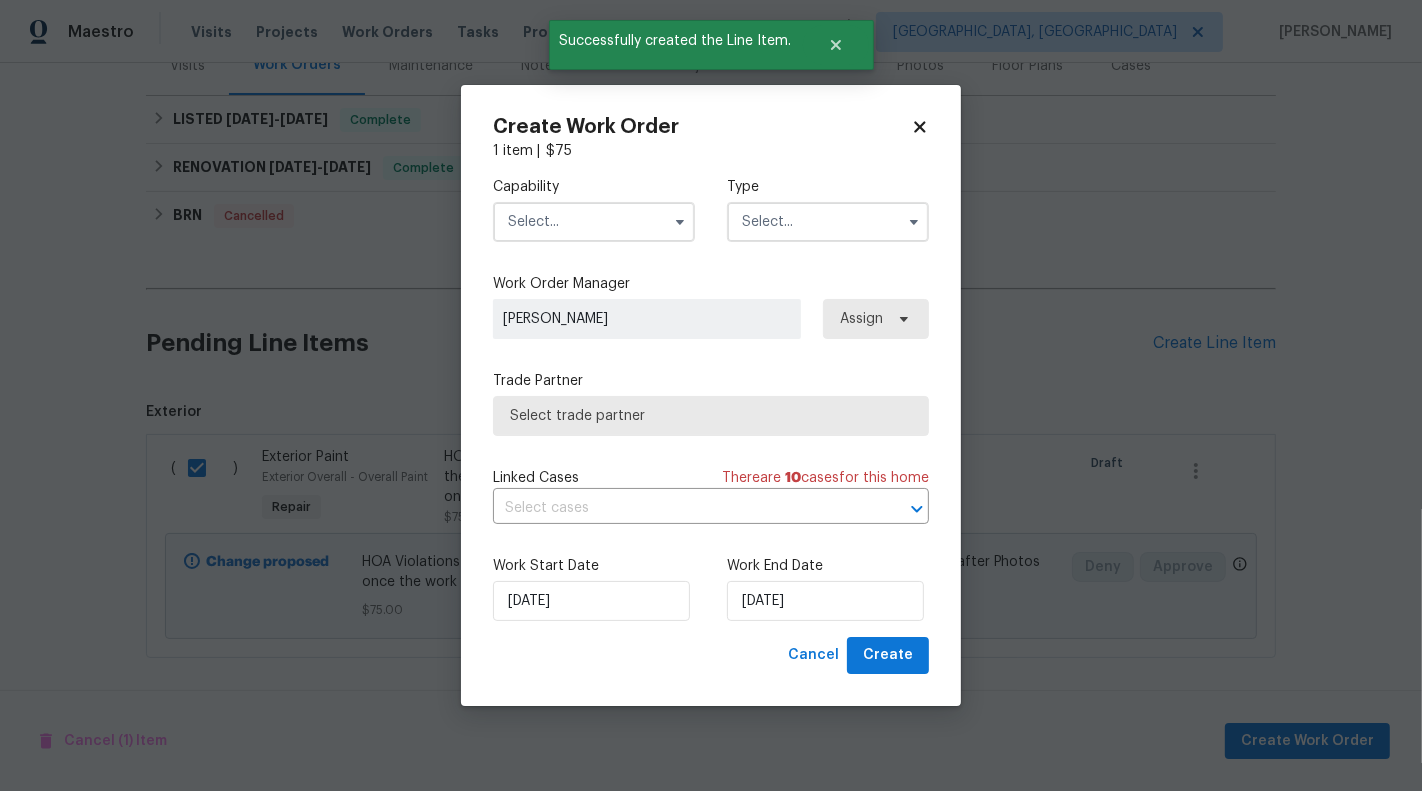 click at bounding box center (680, 222) 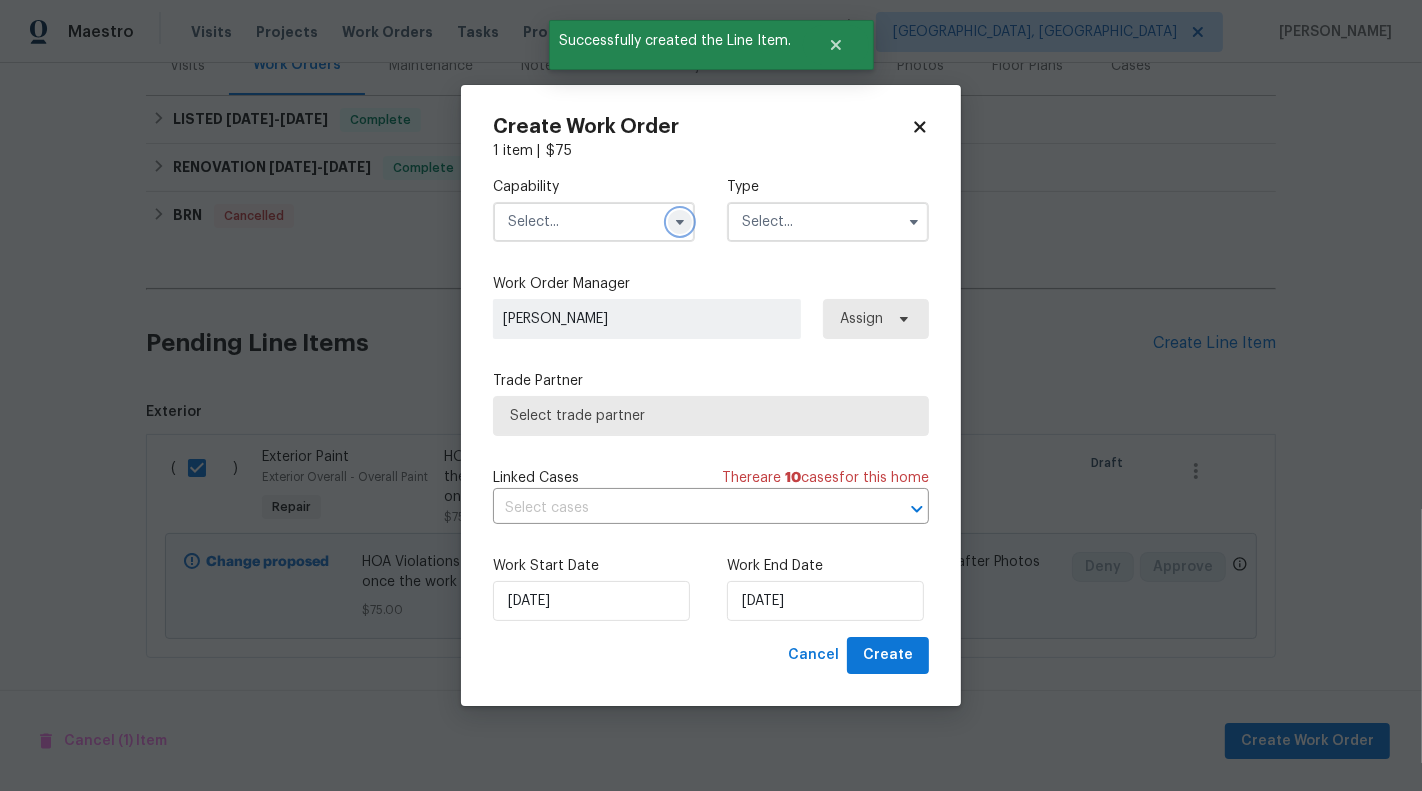 click 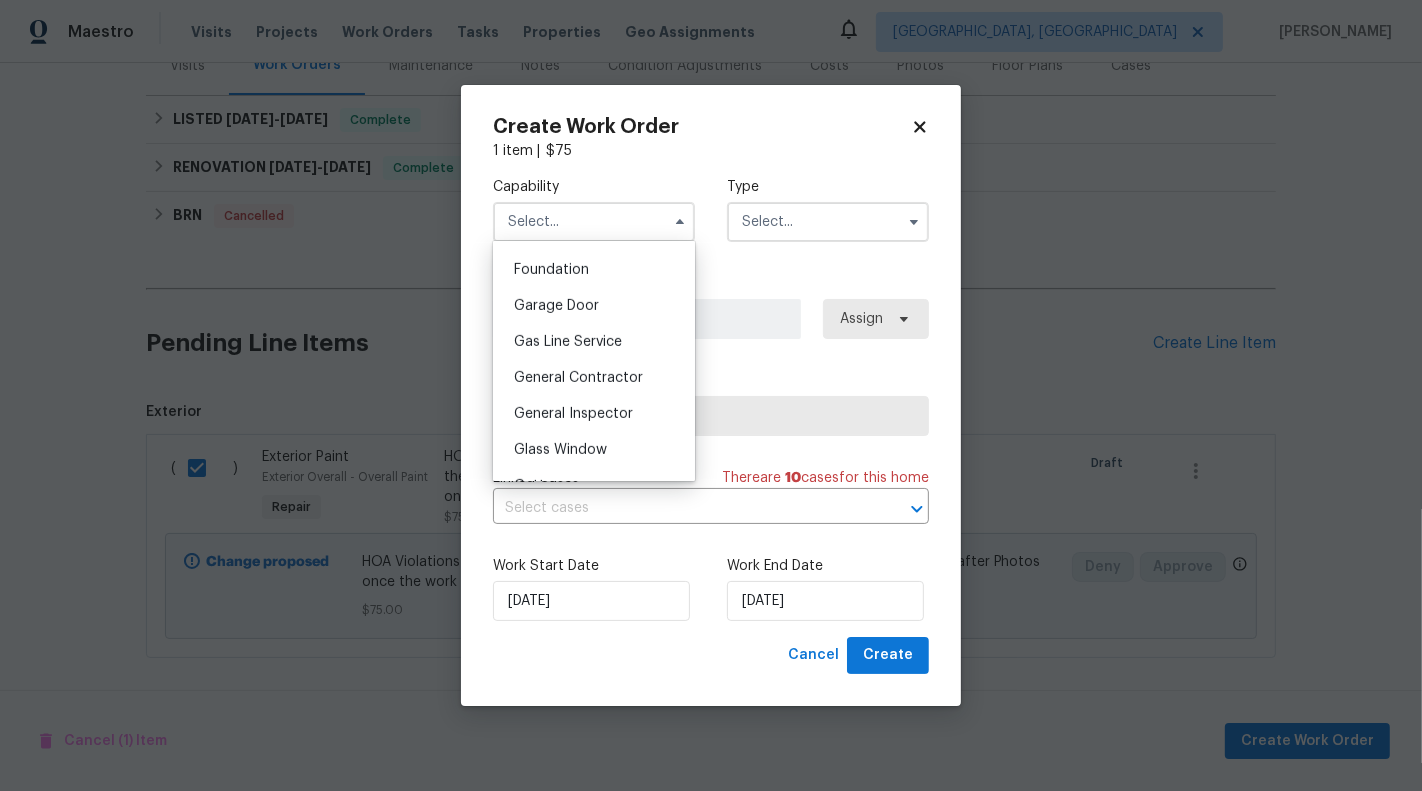 scroll, scrollTop: 874, scrollLeft: 0, axis: vertical 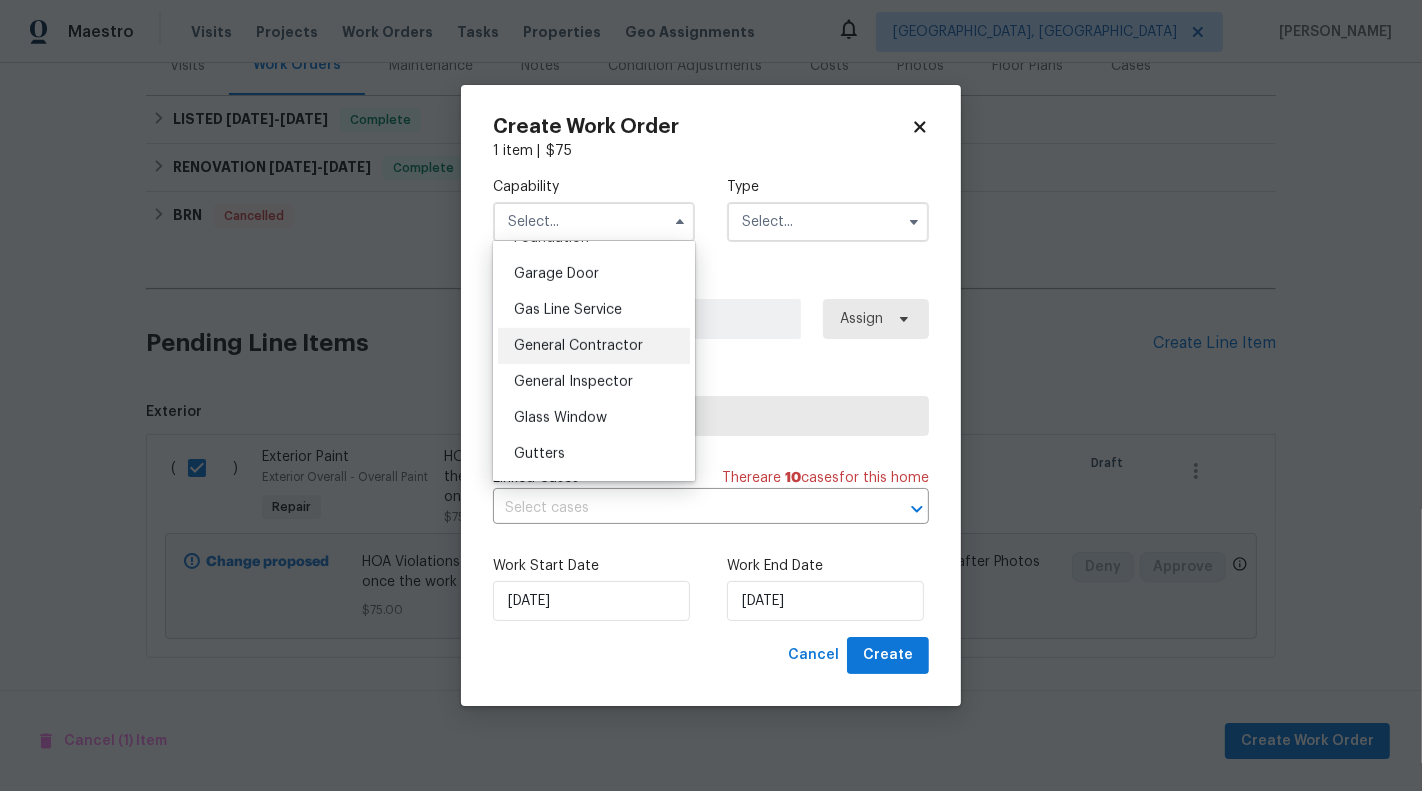 click on "General Contractor" at bounding box center [578, 346] 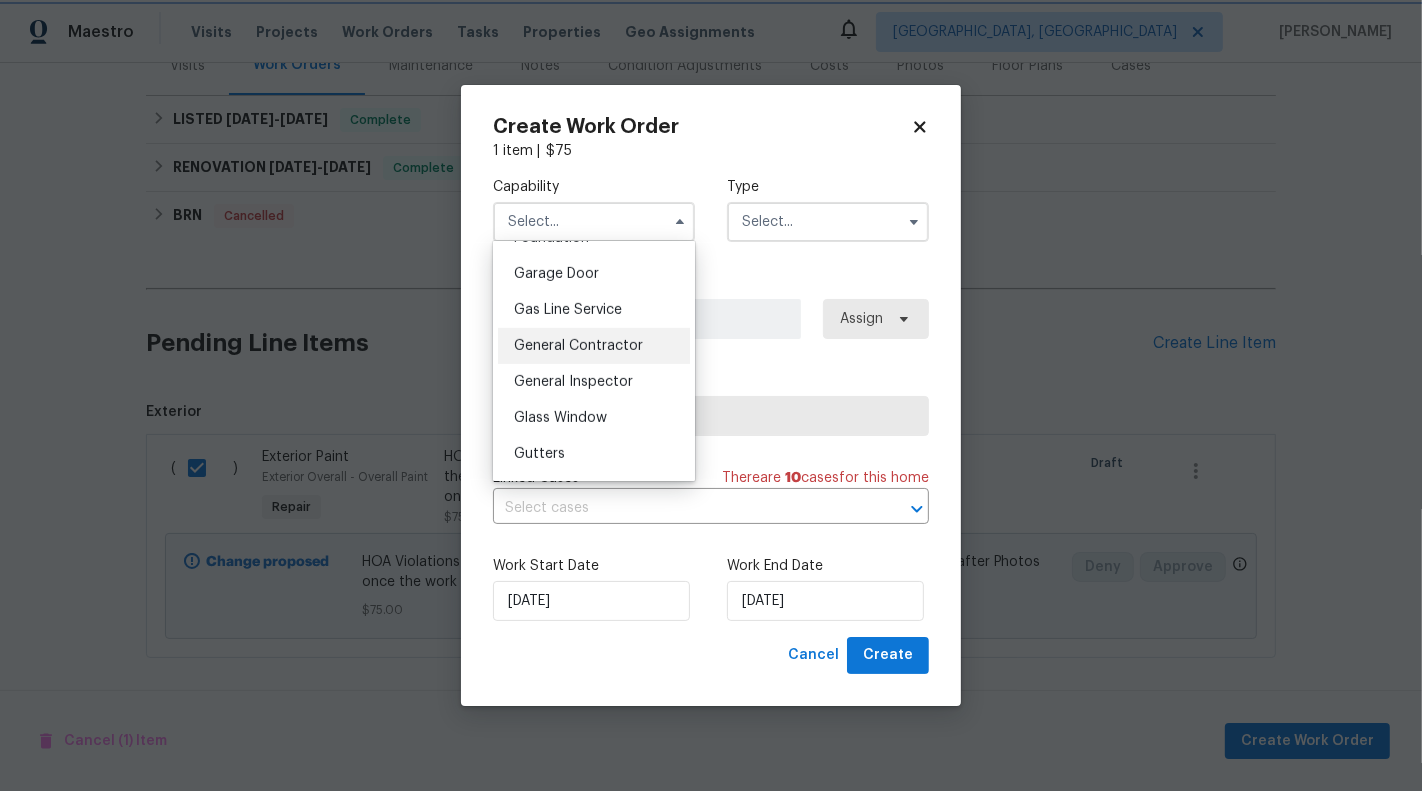 type on "General Contractor" 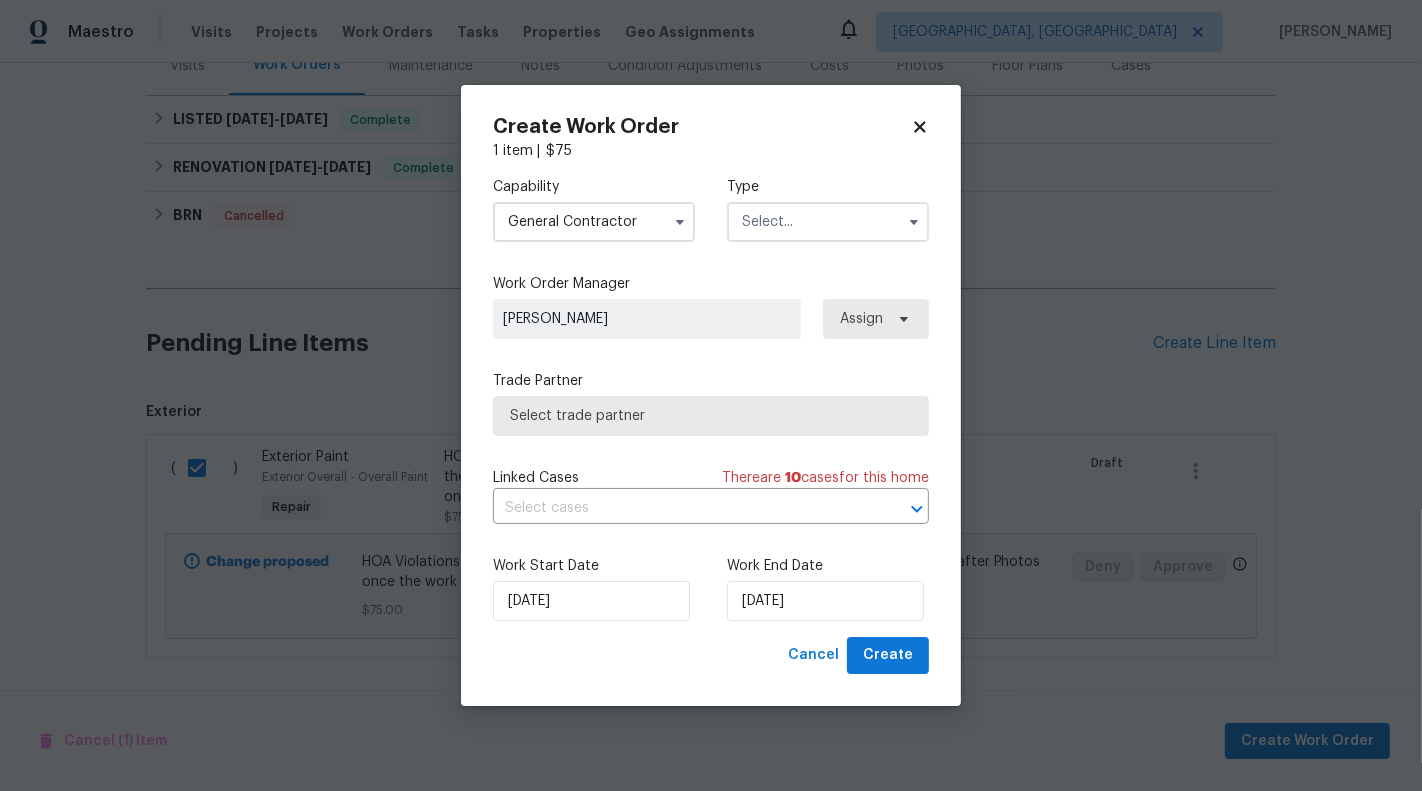 click at bounding box center [828, 222] 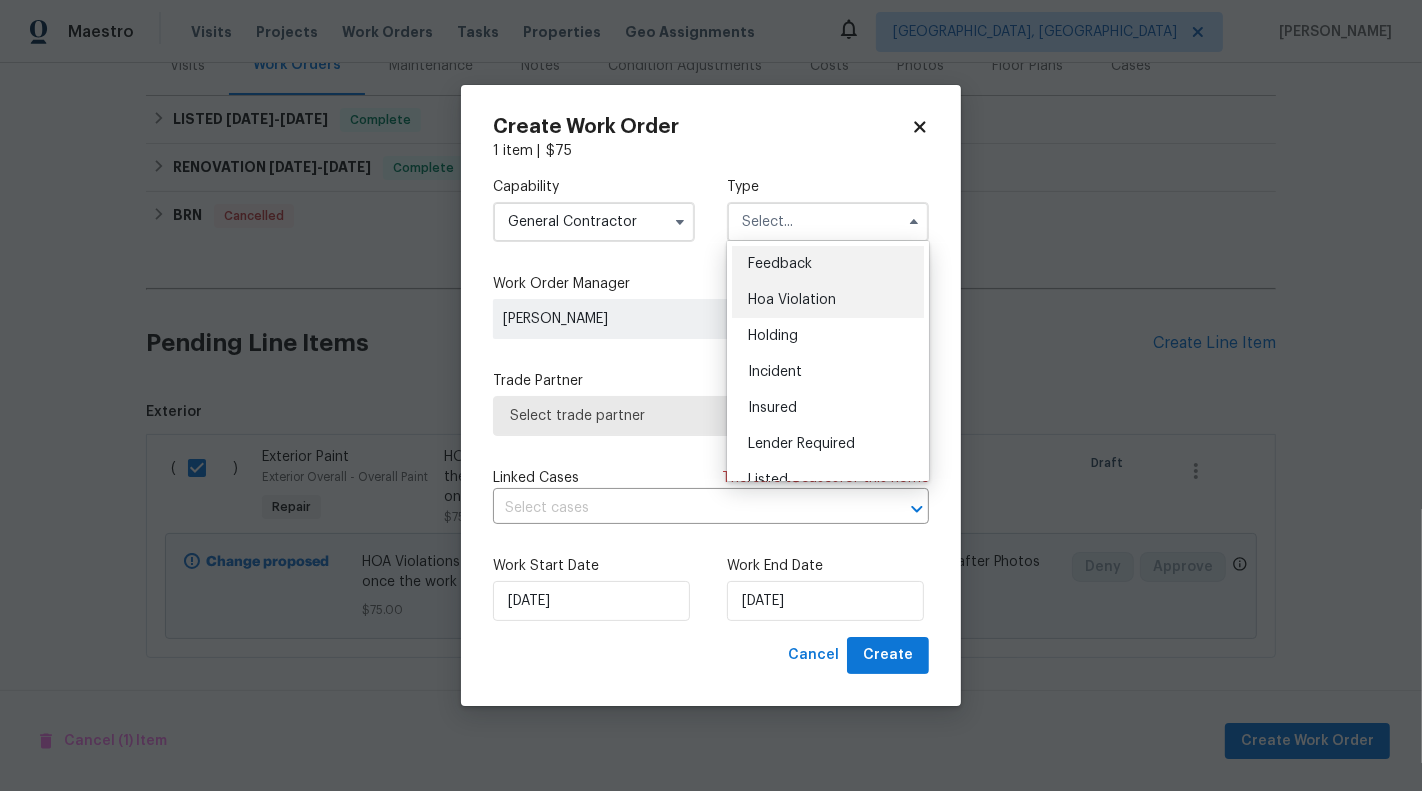 click on "Hoa Violation" at bounding box center (792, 300) 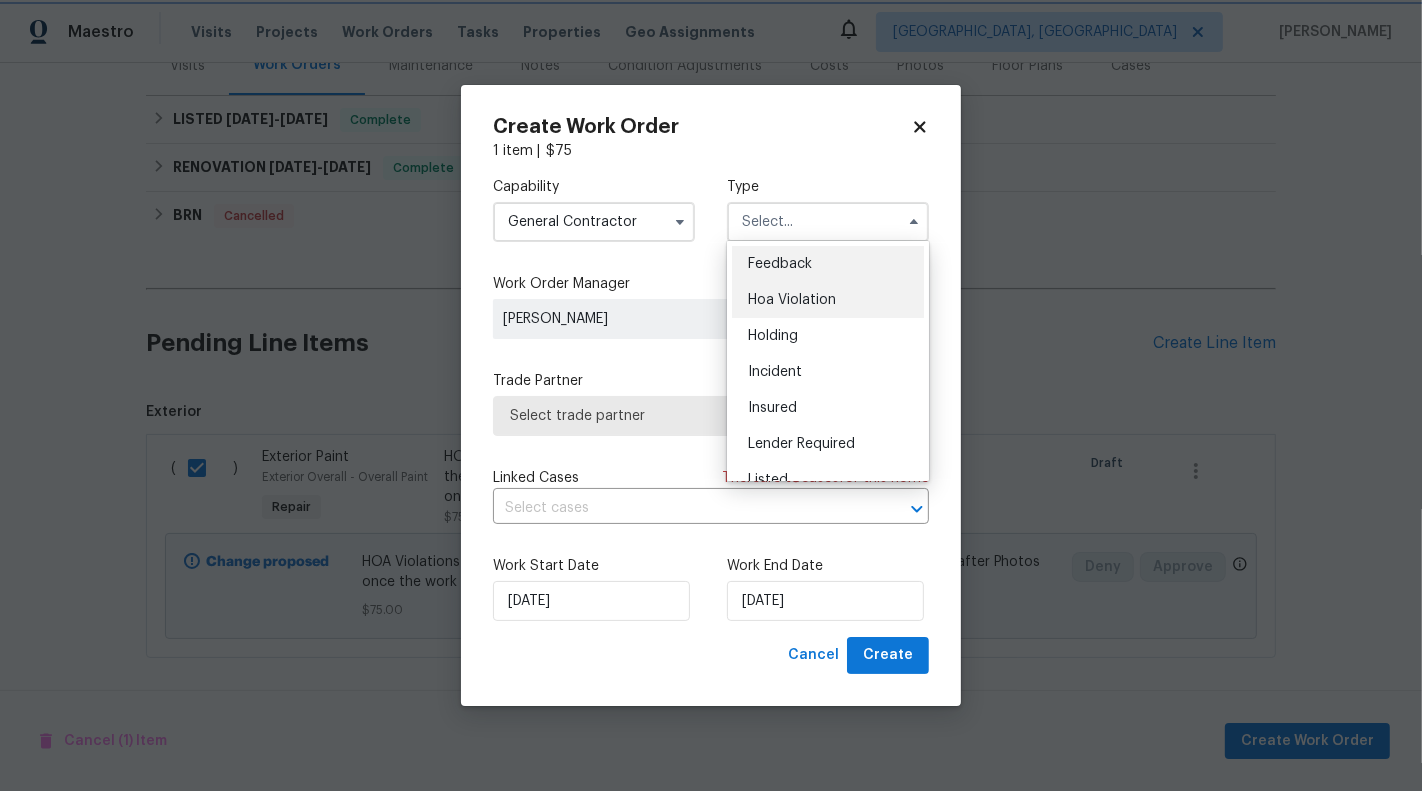 type on "Hoa Violation" 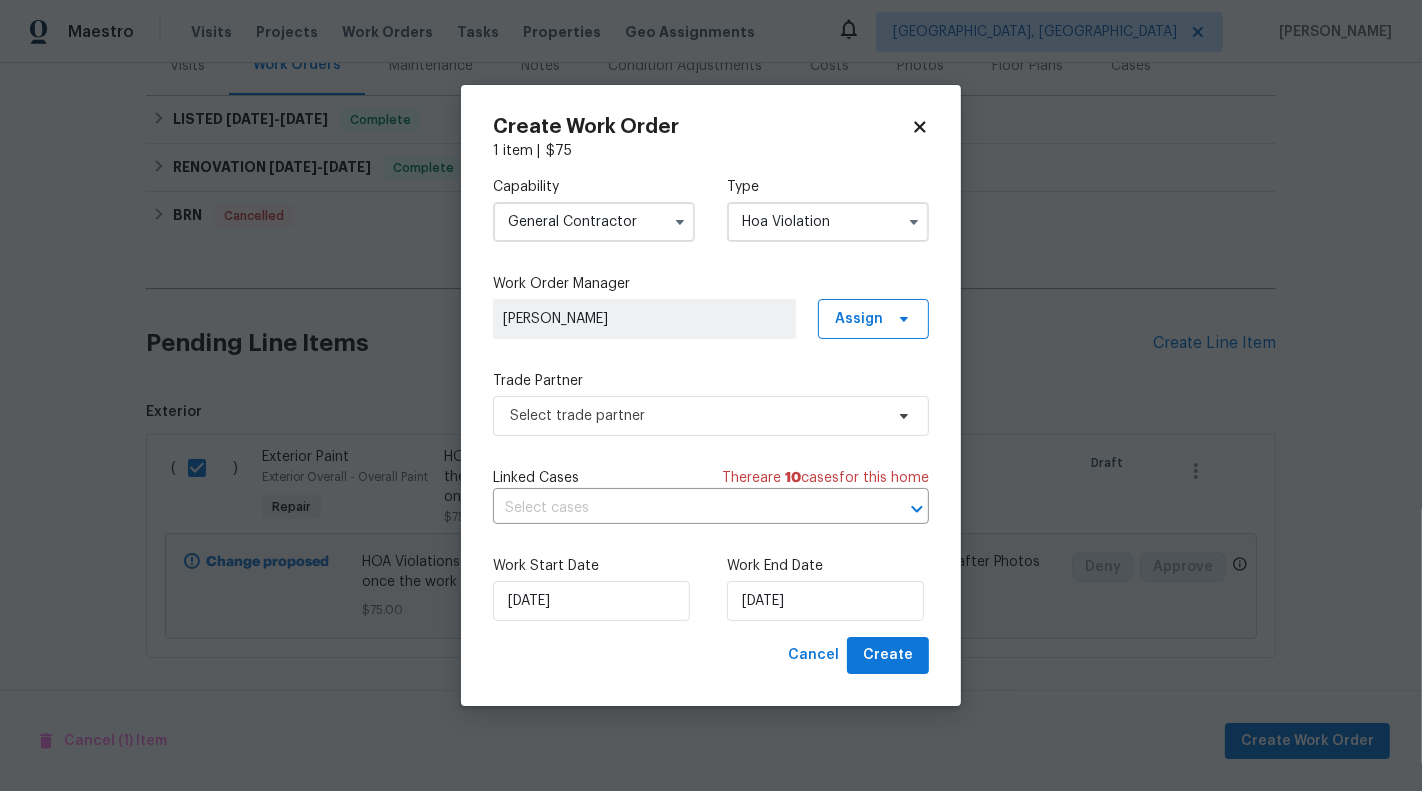 click on "Capability   General Contractor Type   Hoa Violation Work Order Manager   [PERSON_NAME] Assign Trade Partner   Select trade partner Linked Cases There  are   10  case s  for this home   ​ Work Start Date   [DATE] Work End Date   [DATE]" at bounding box center [711, 399] 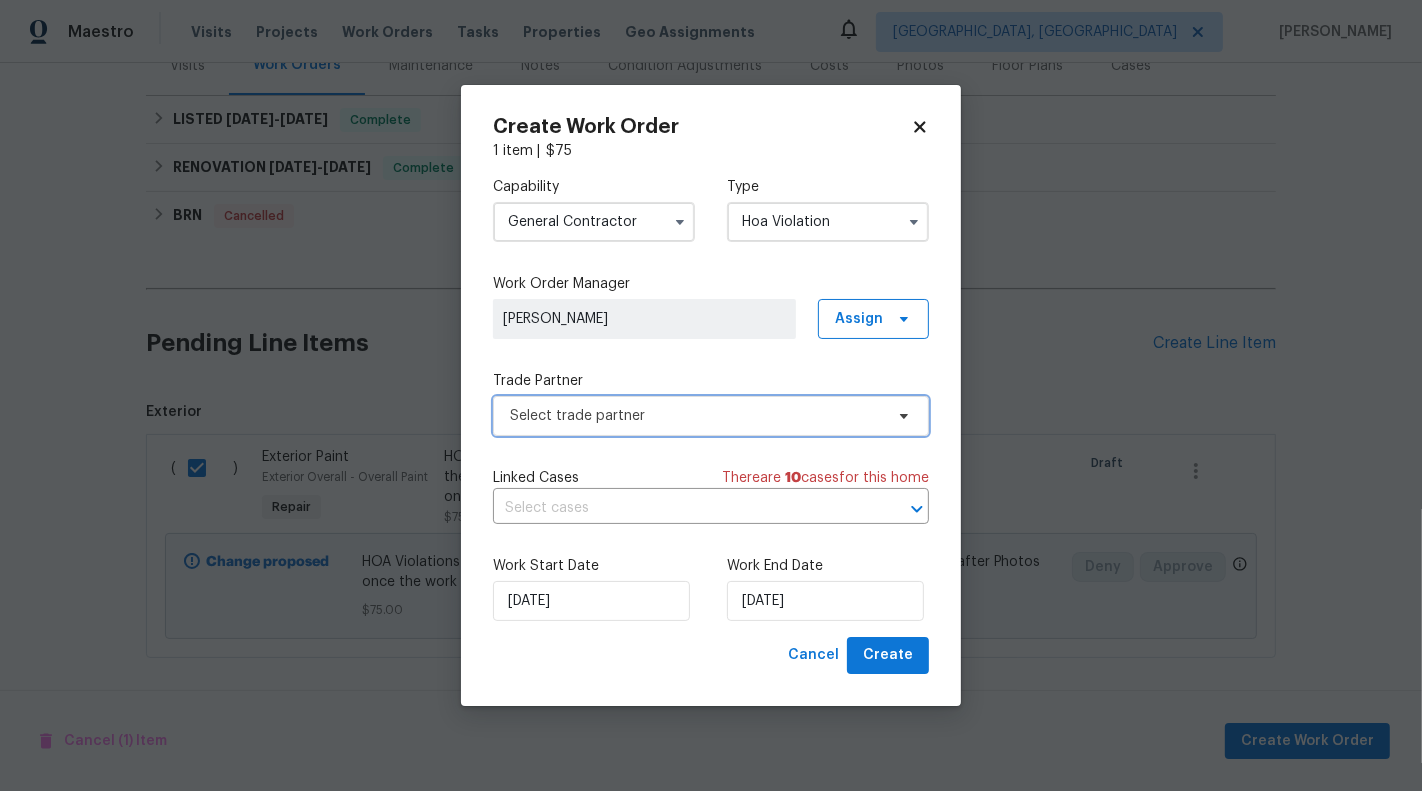 click on "Select trade partner" at bounding box center (696, 416) 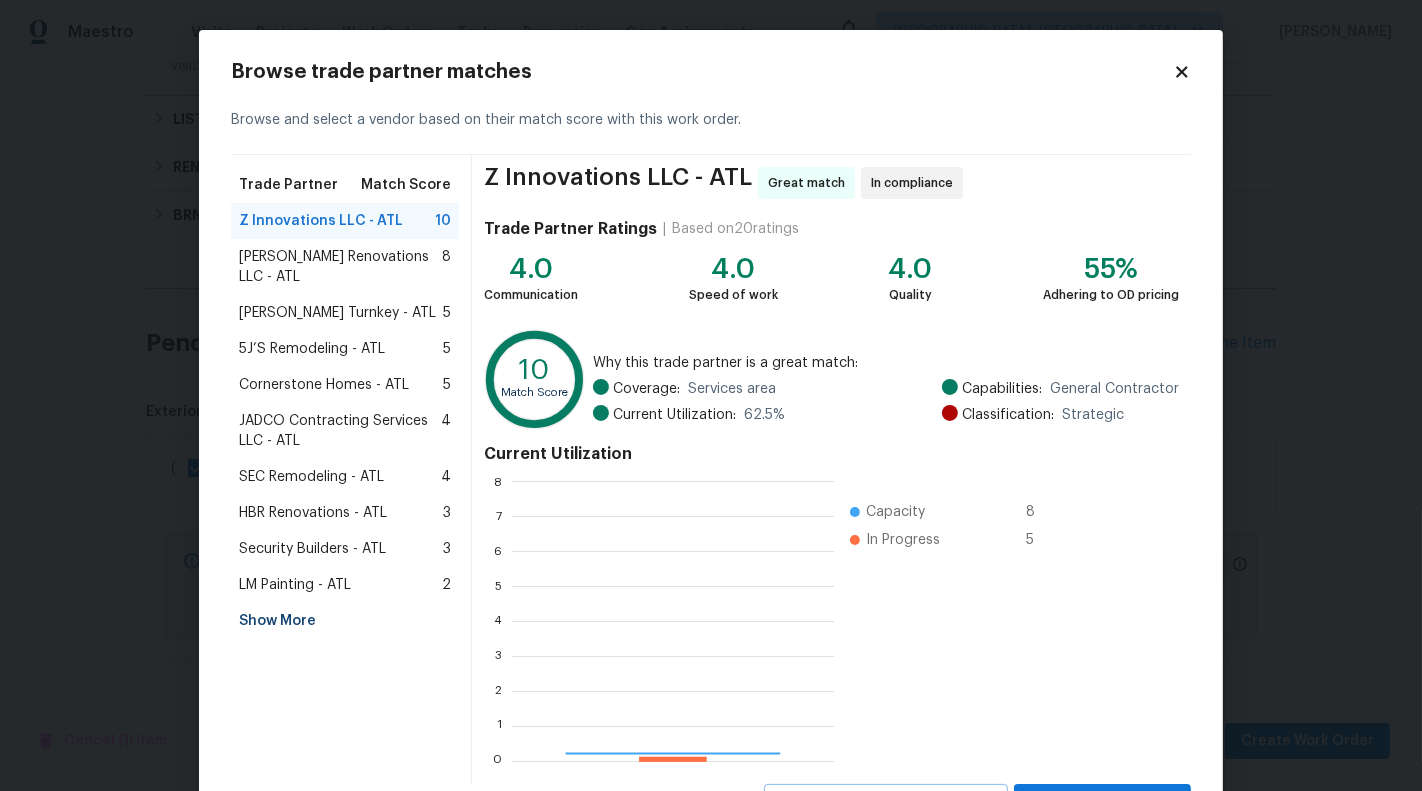 scroll, scrollTop: 2, scrollLeft: 2, axis: both 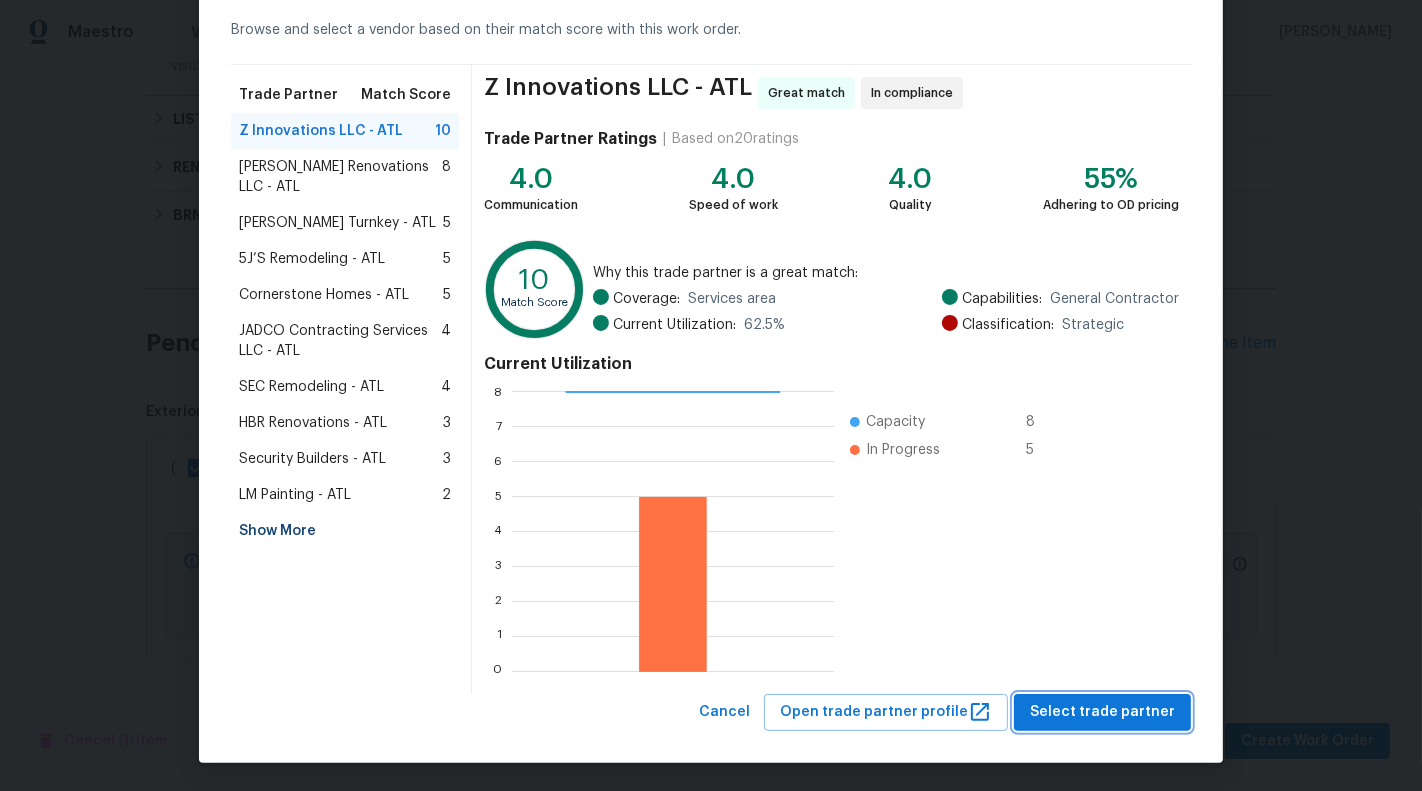 click on "Select trade partner" at bounding box center (1102, 712) 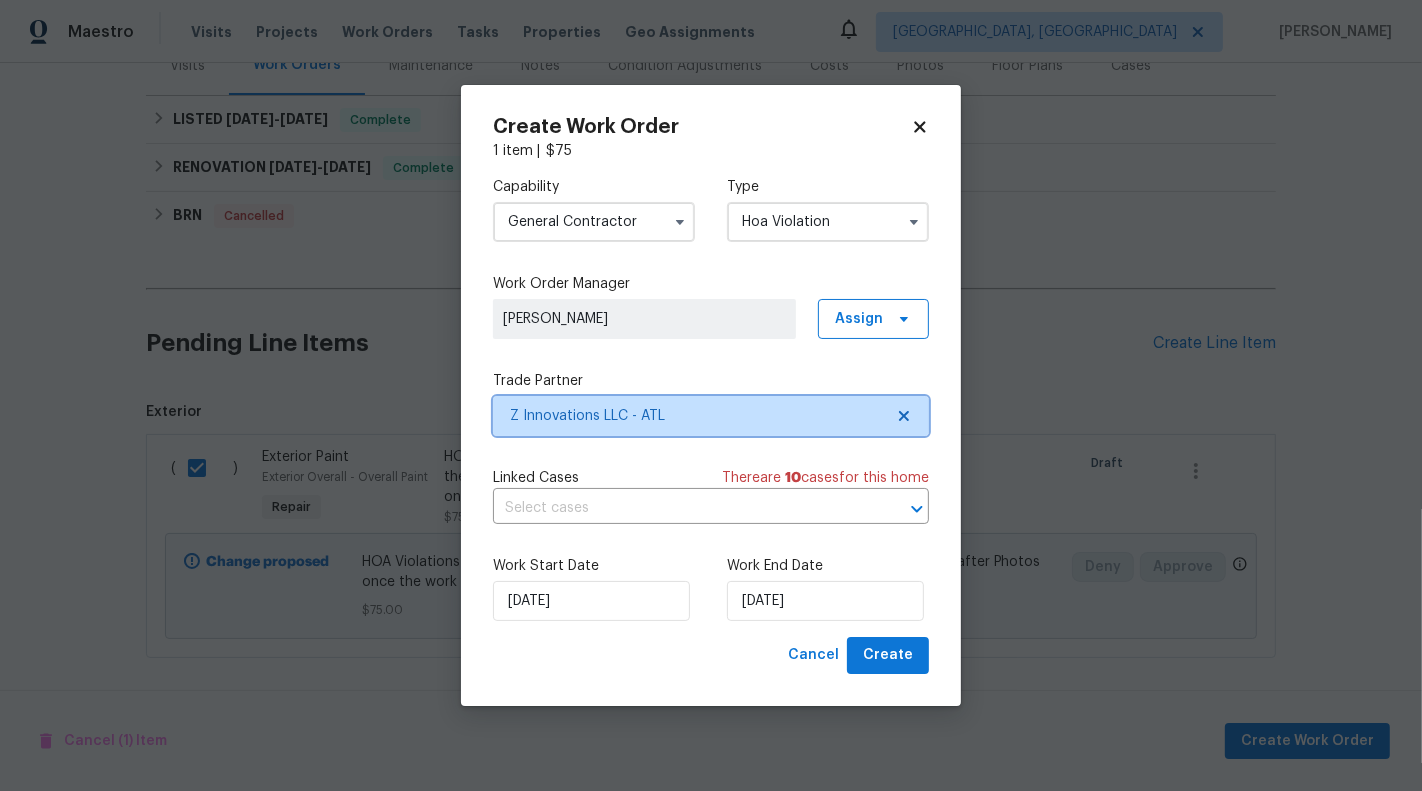 scroll, scrollTop: 0, scrollLeft: 0, axis: both 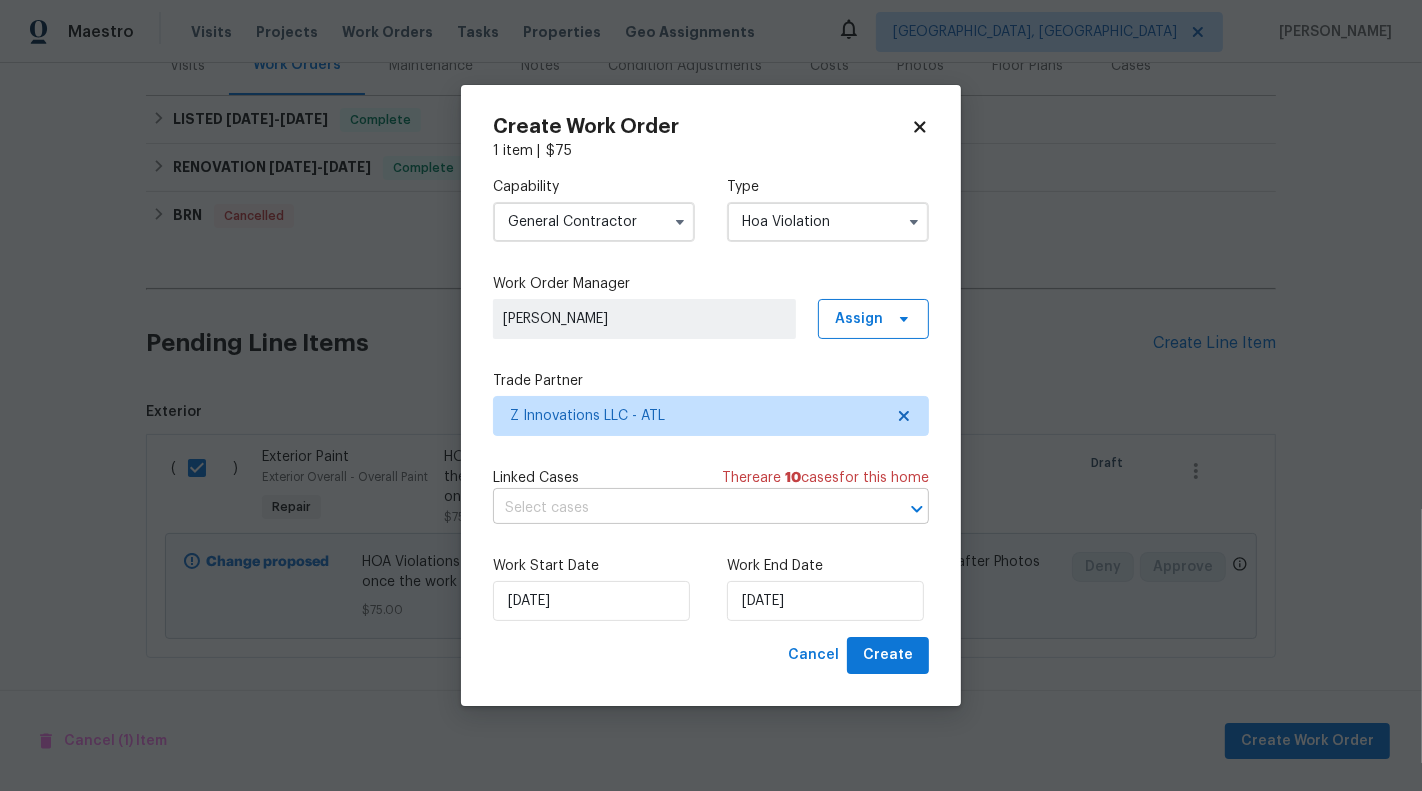 click at bounding box center [683, 508] 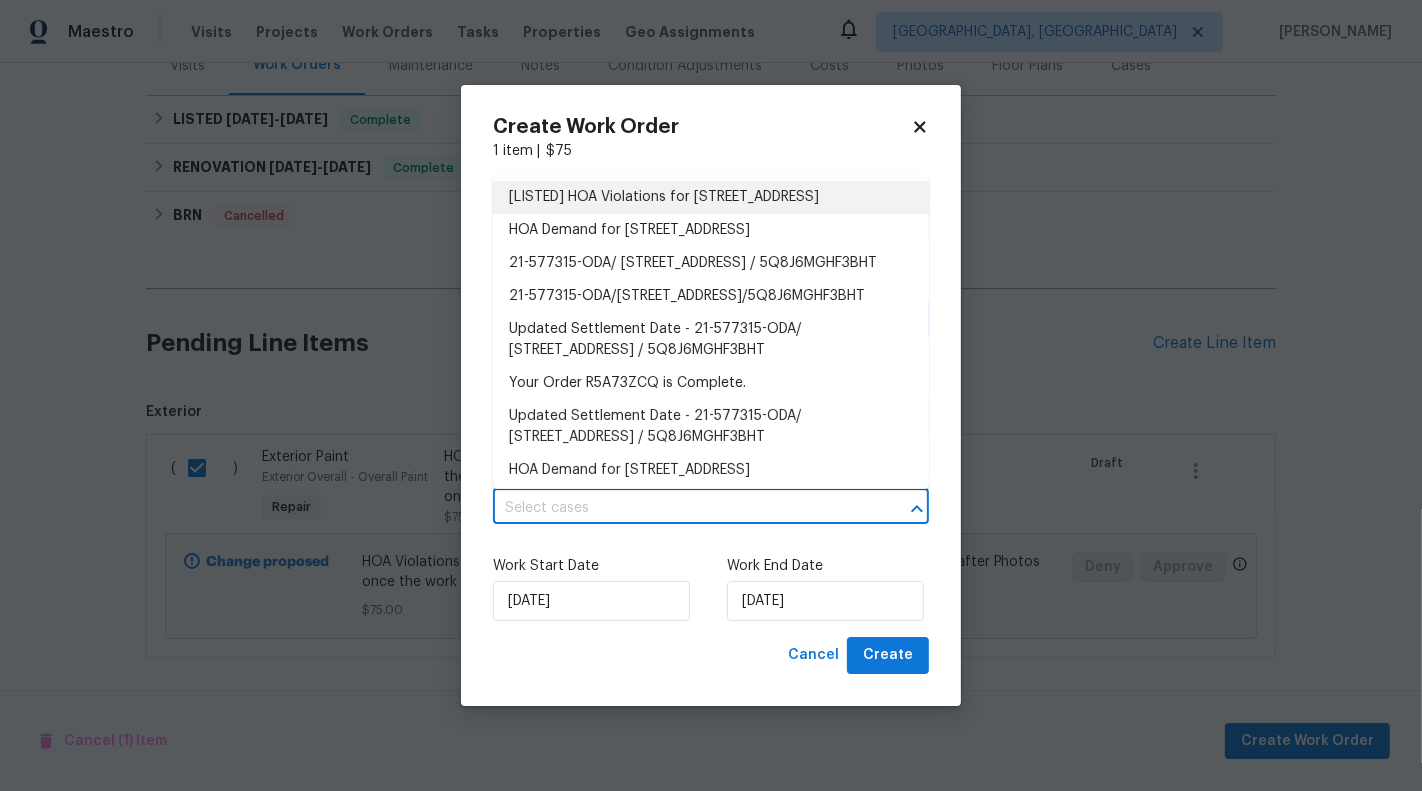 click on "[LISTED] HOA Violations for [STREET_ADDRESS]" at bounding box center [711, 197] 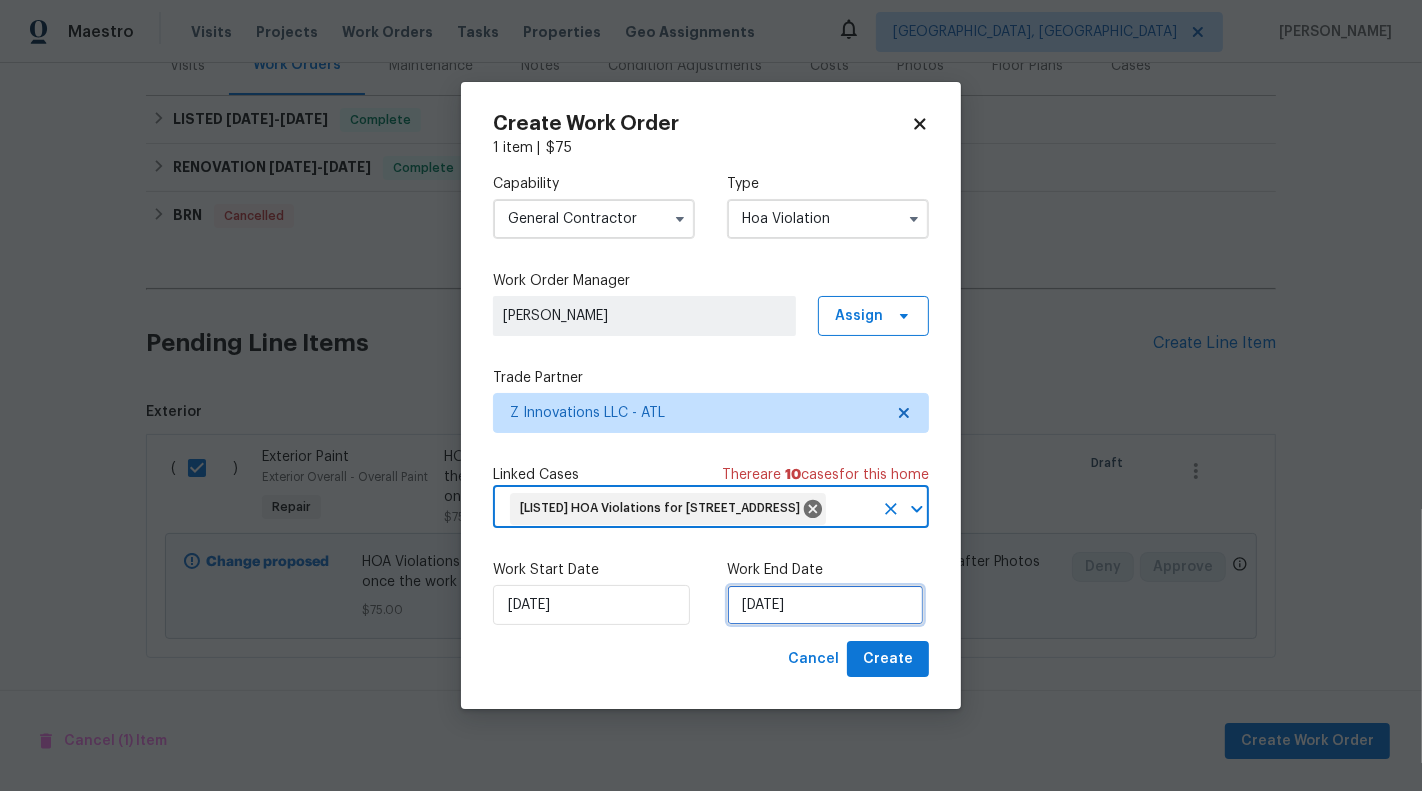 click on "[DATE]" at bounding box center (825, 605) 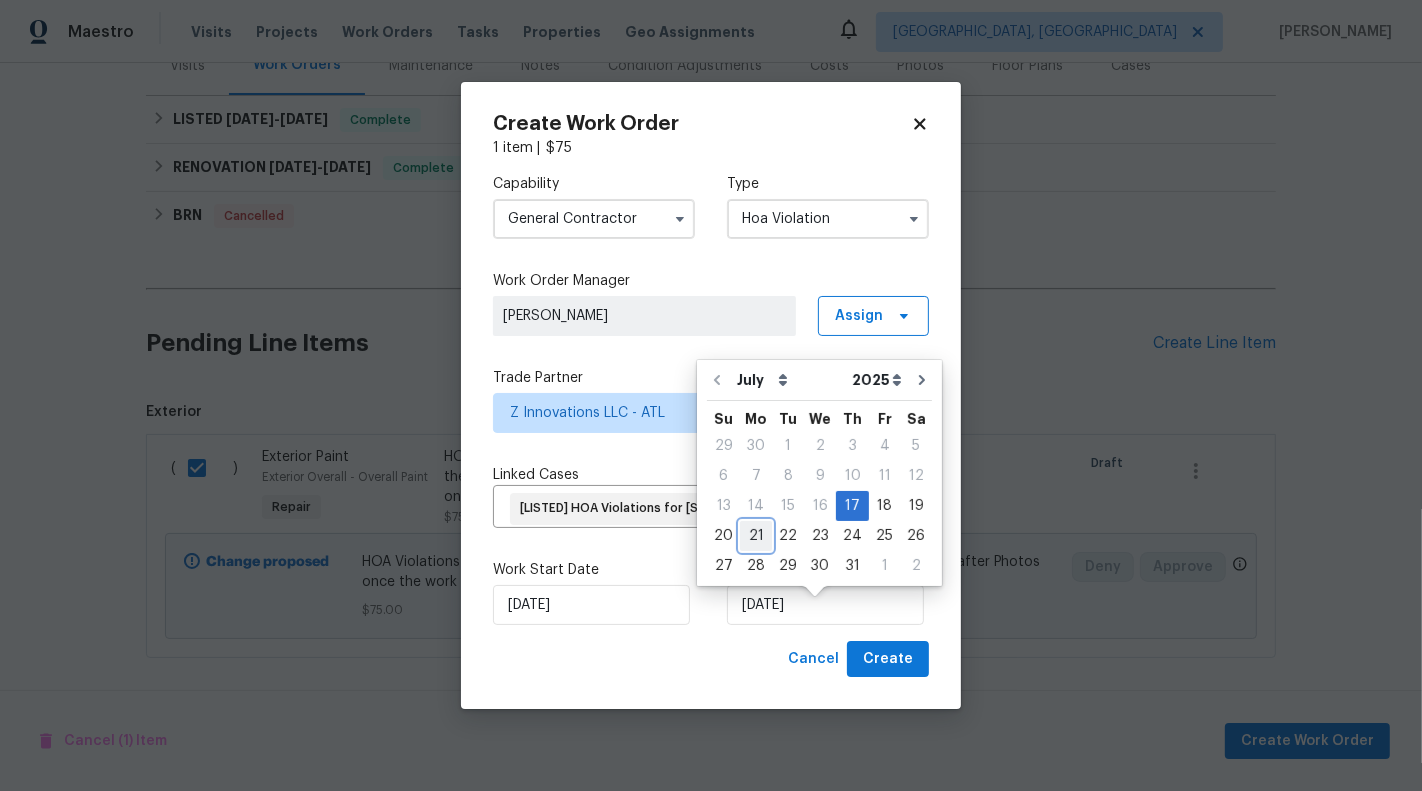 click on "21" at bounding box center (756, 536) 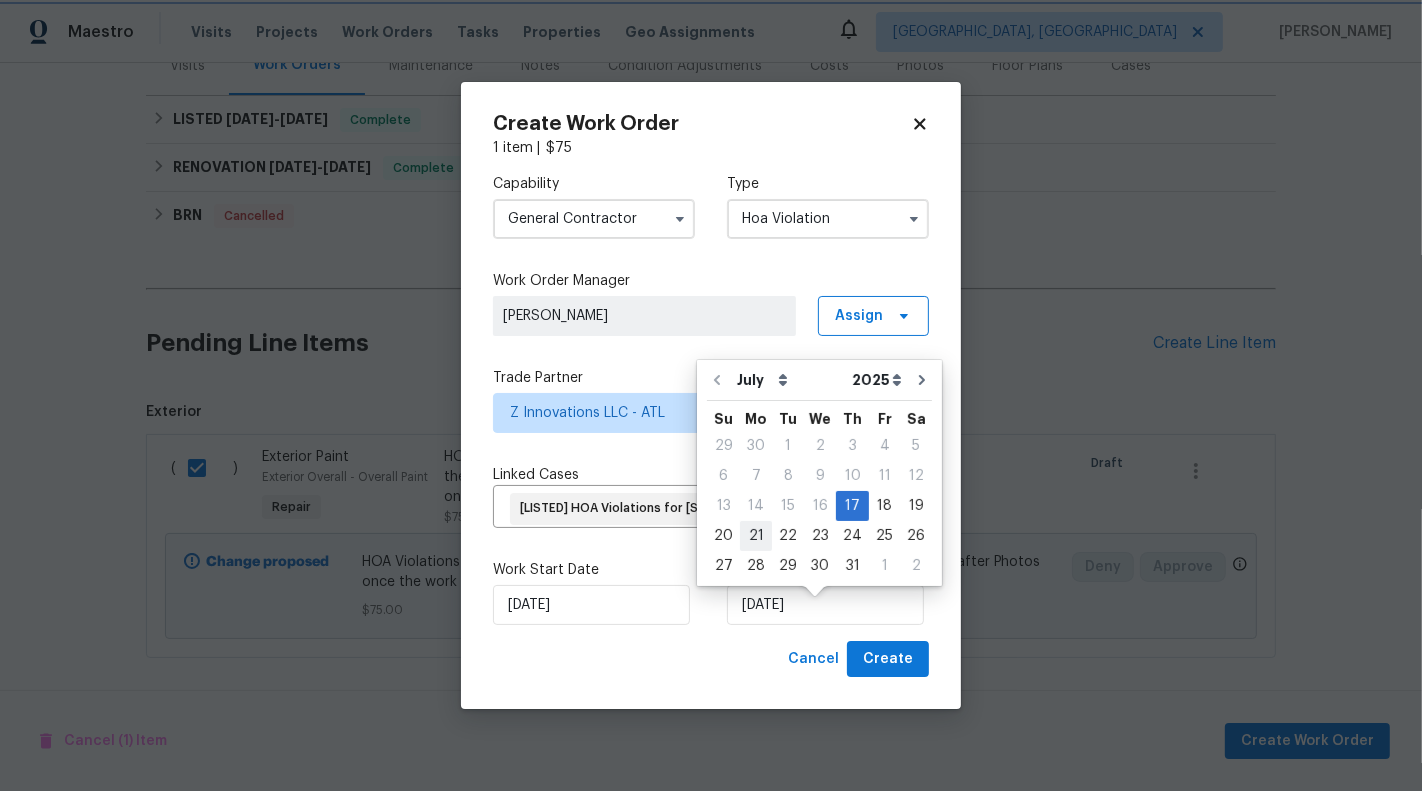 type on "[DATE]" 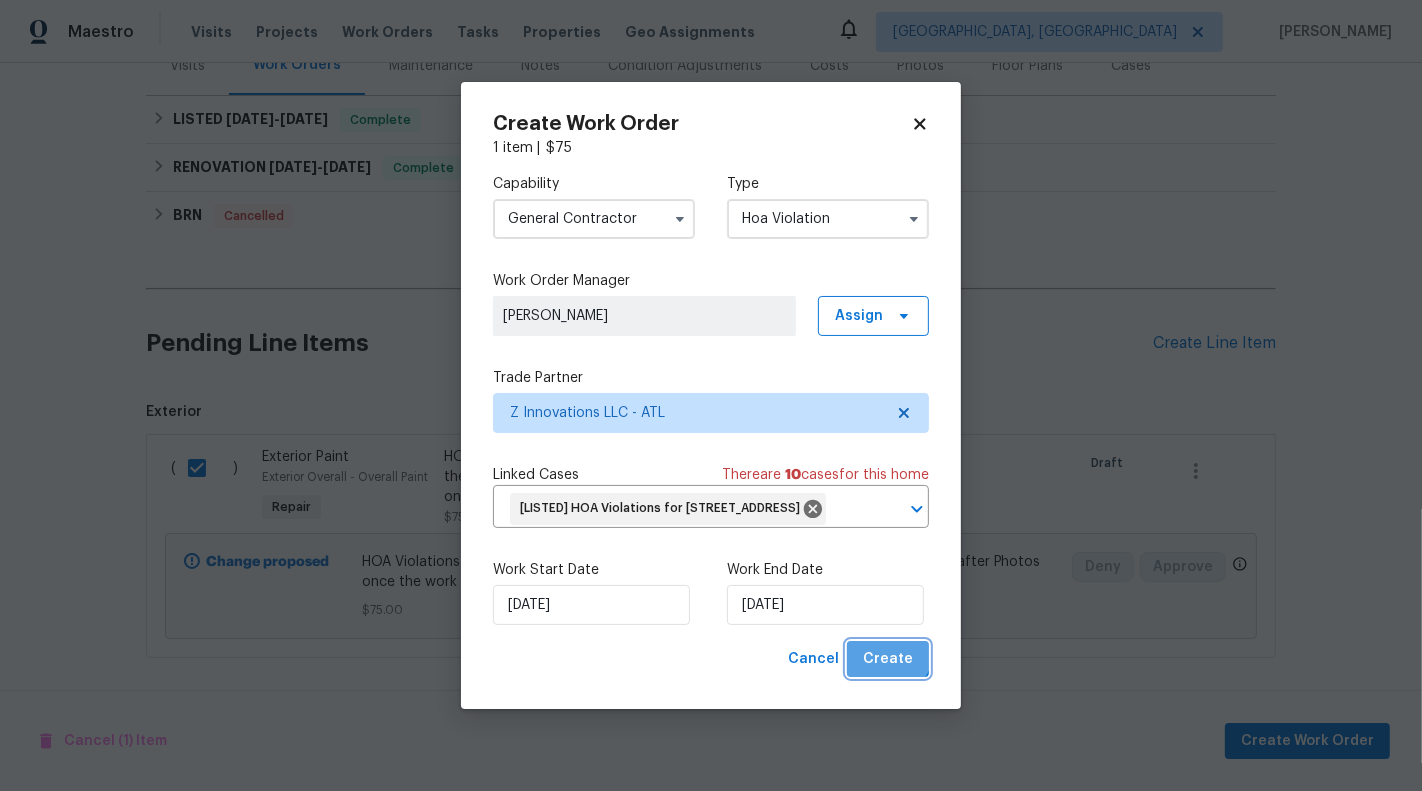click on "Create" at bounding box center (888, 659) 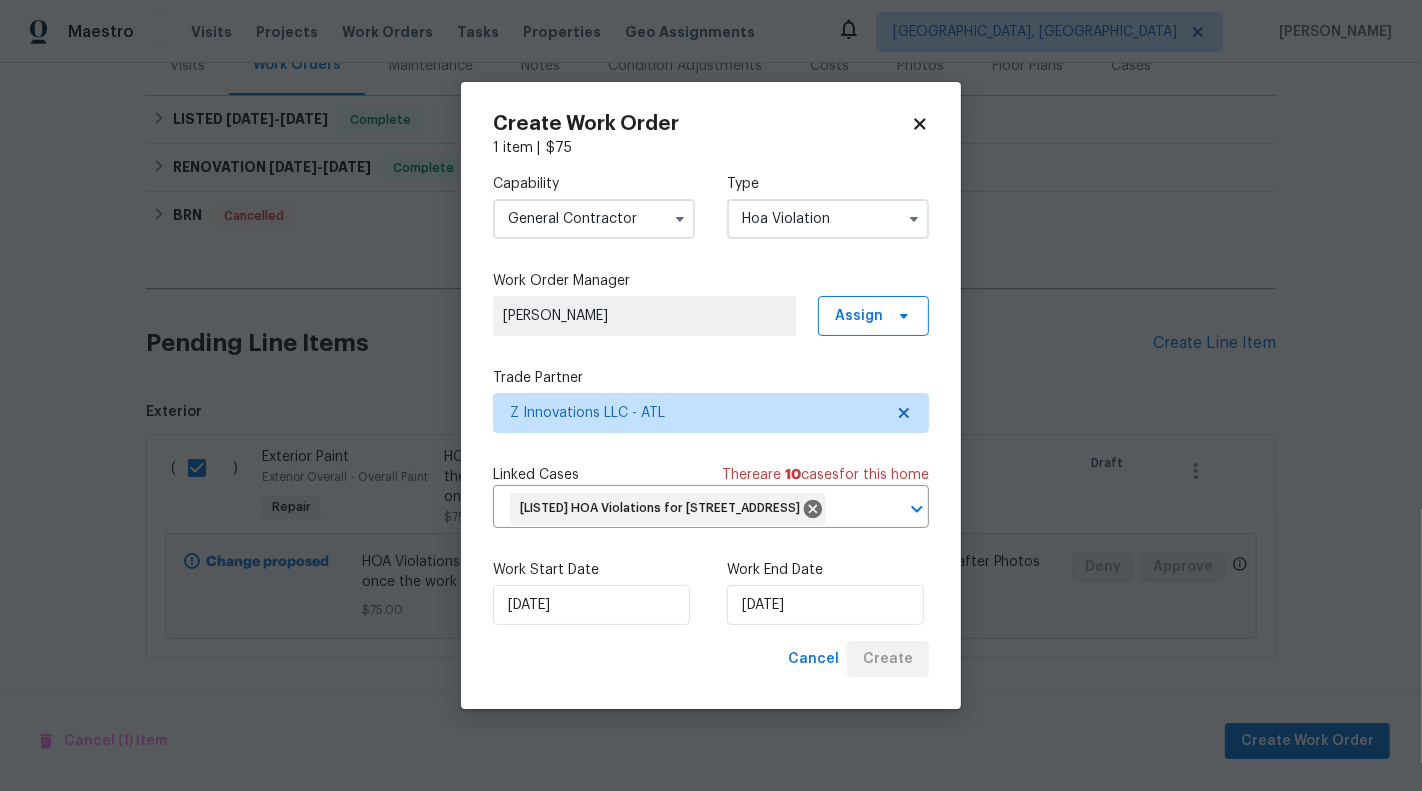 checkbox on "false" 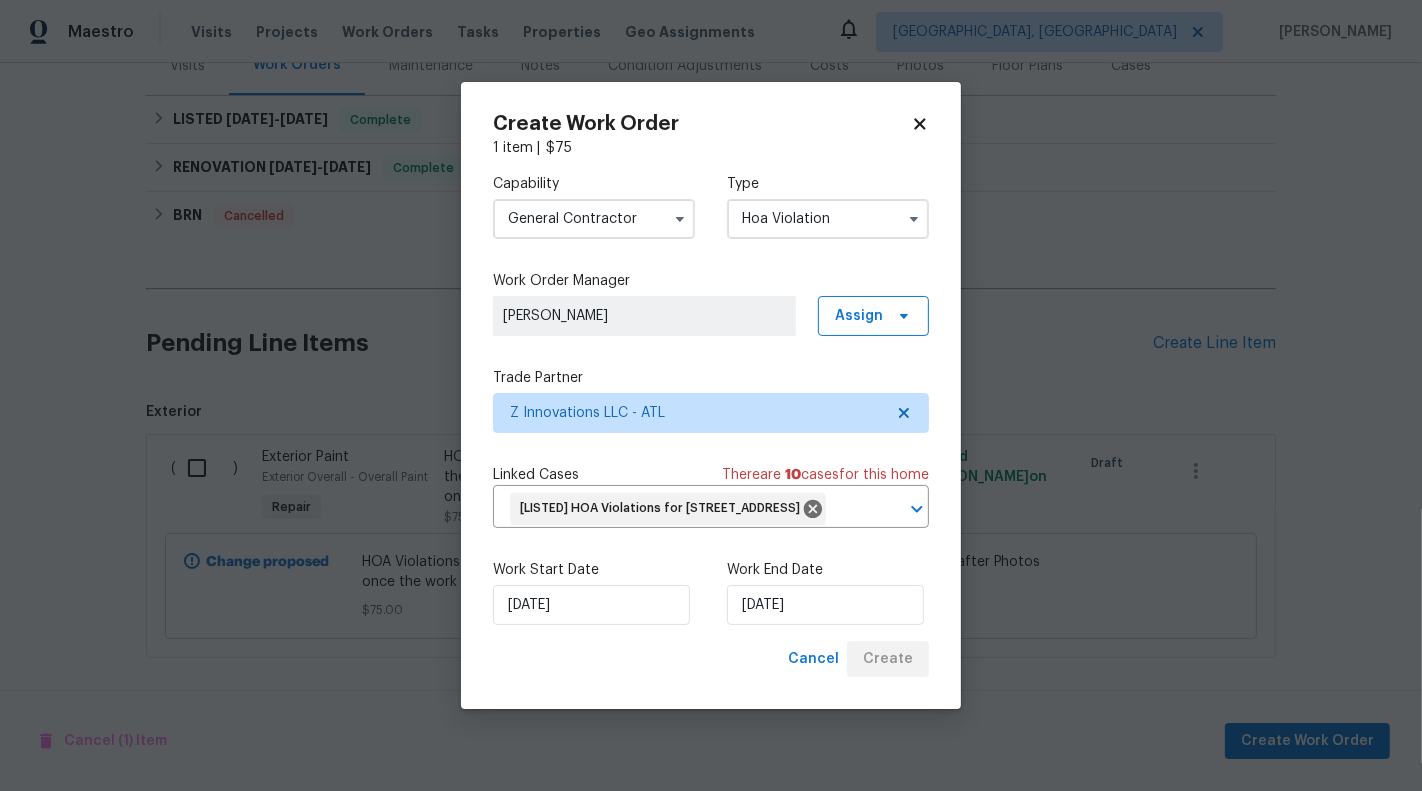 scroll, scrollTop: 68, scrollLeft: 0, axis: vertical 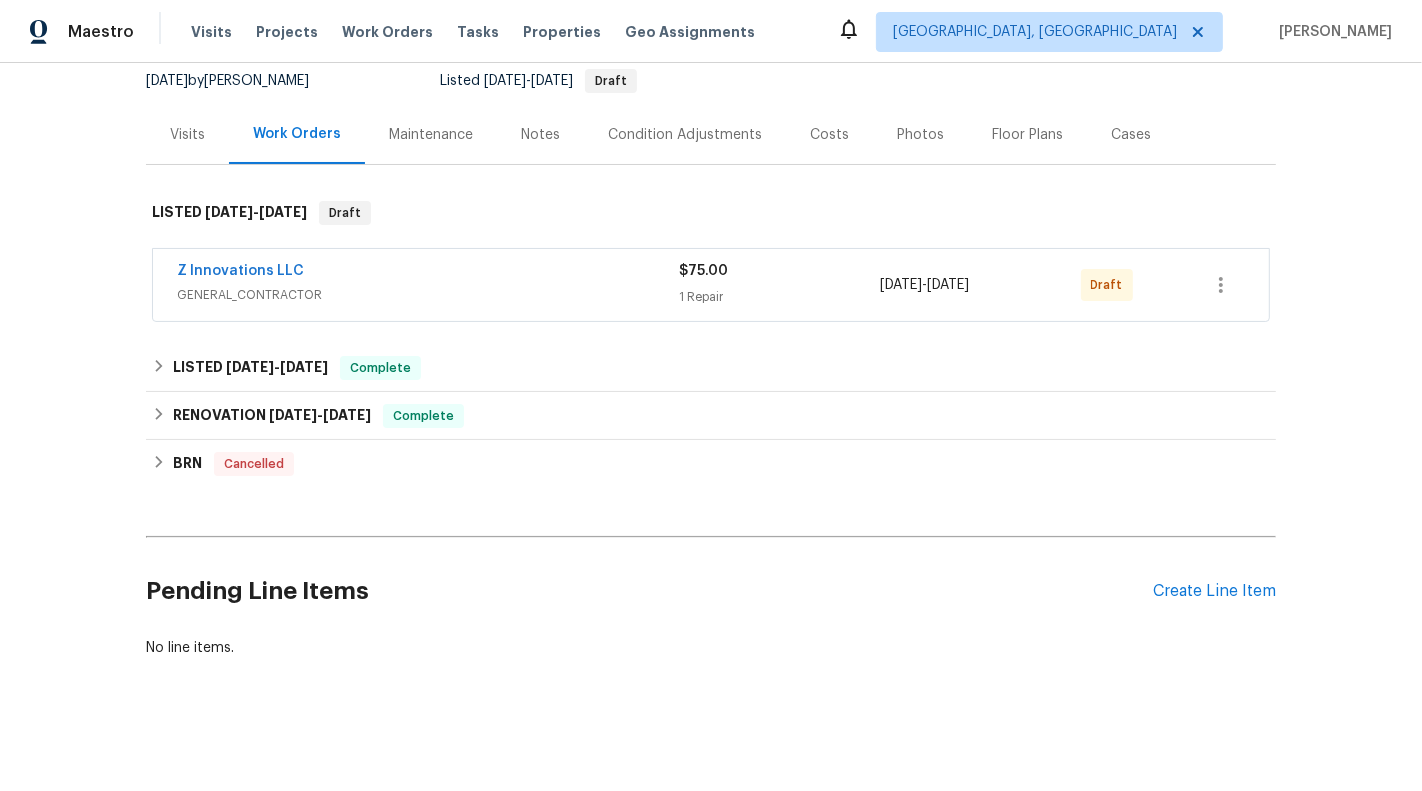 click on "1 Repair" at bounding box center [779, 297] 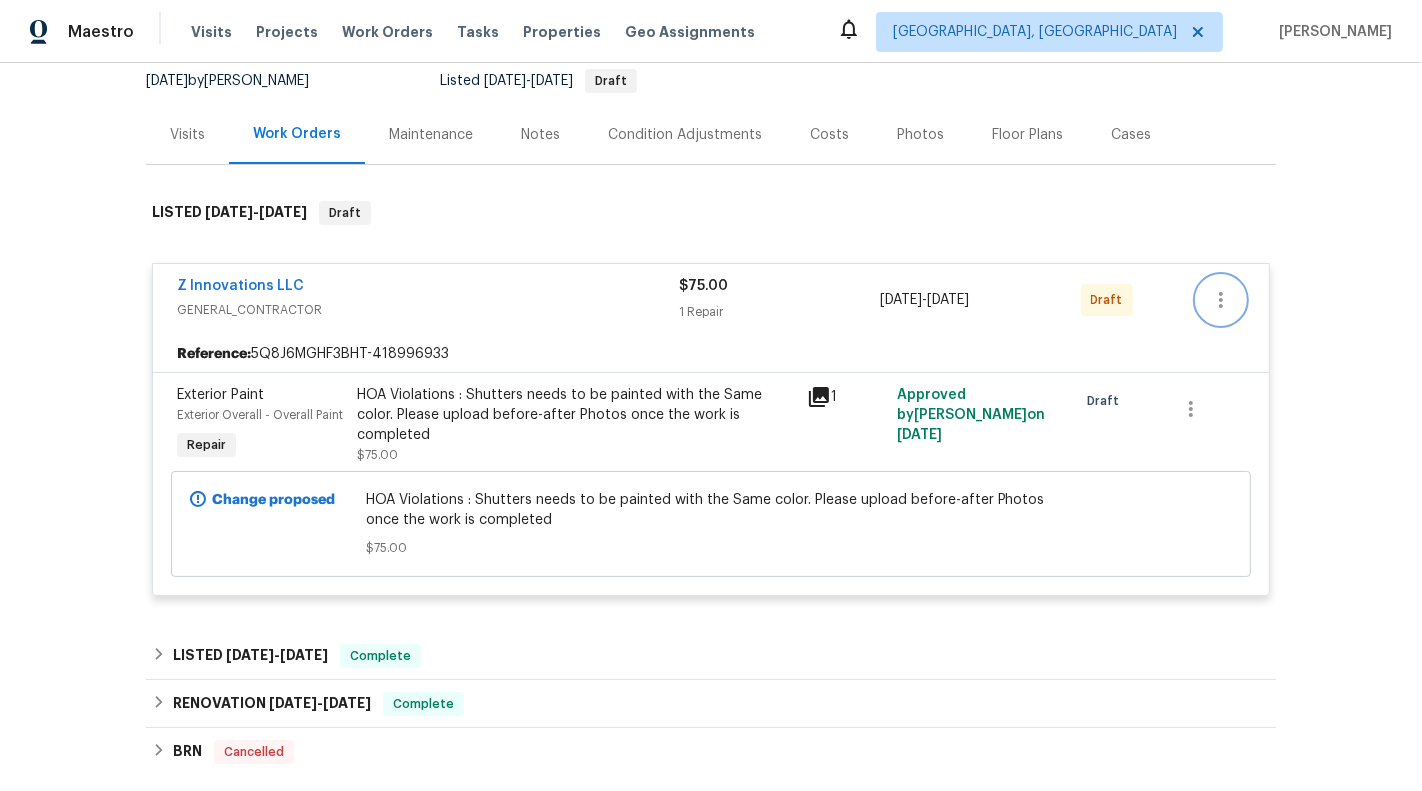 click 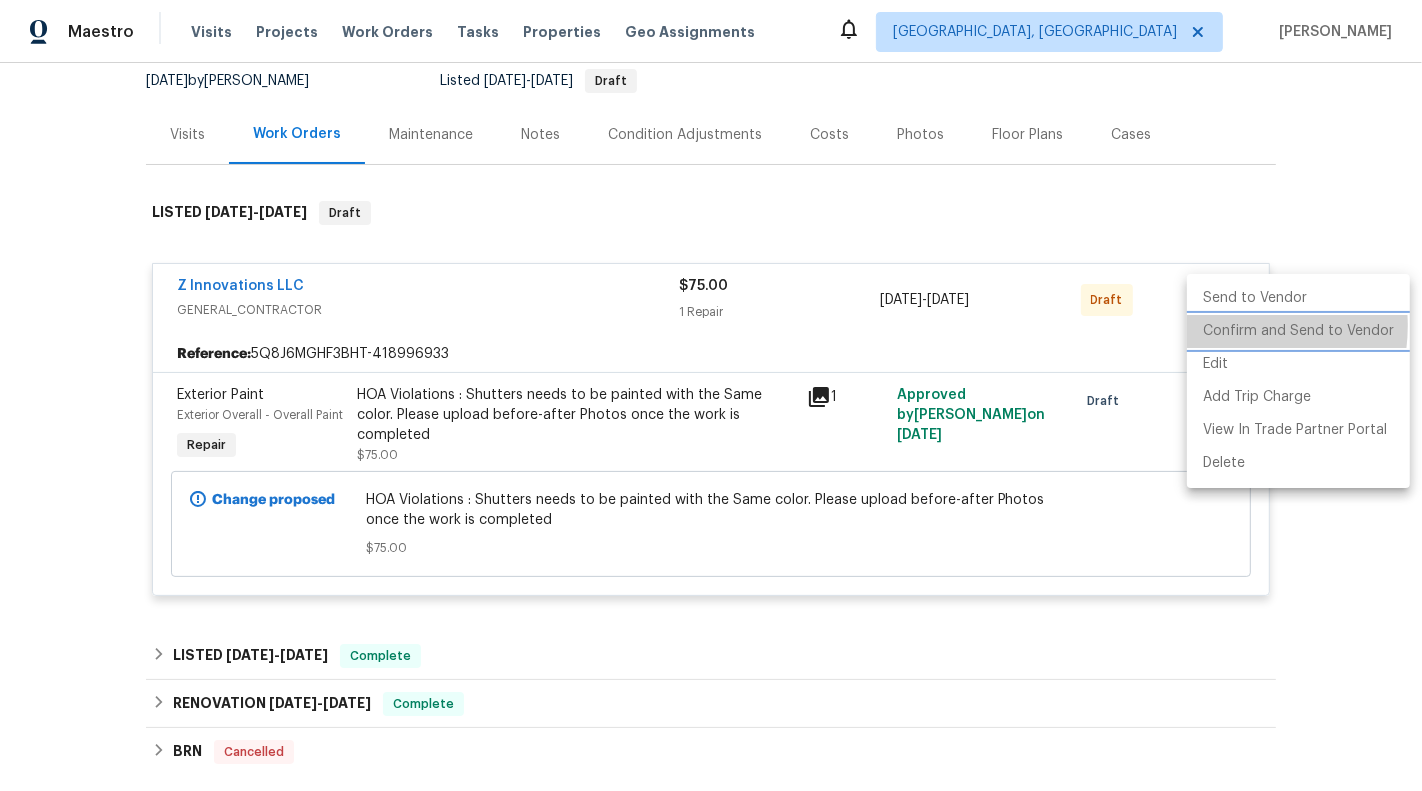 click on "Confirm and Send to Vendor" at bounding box center [1298, 331] 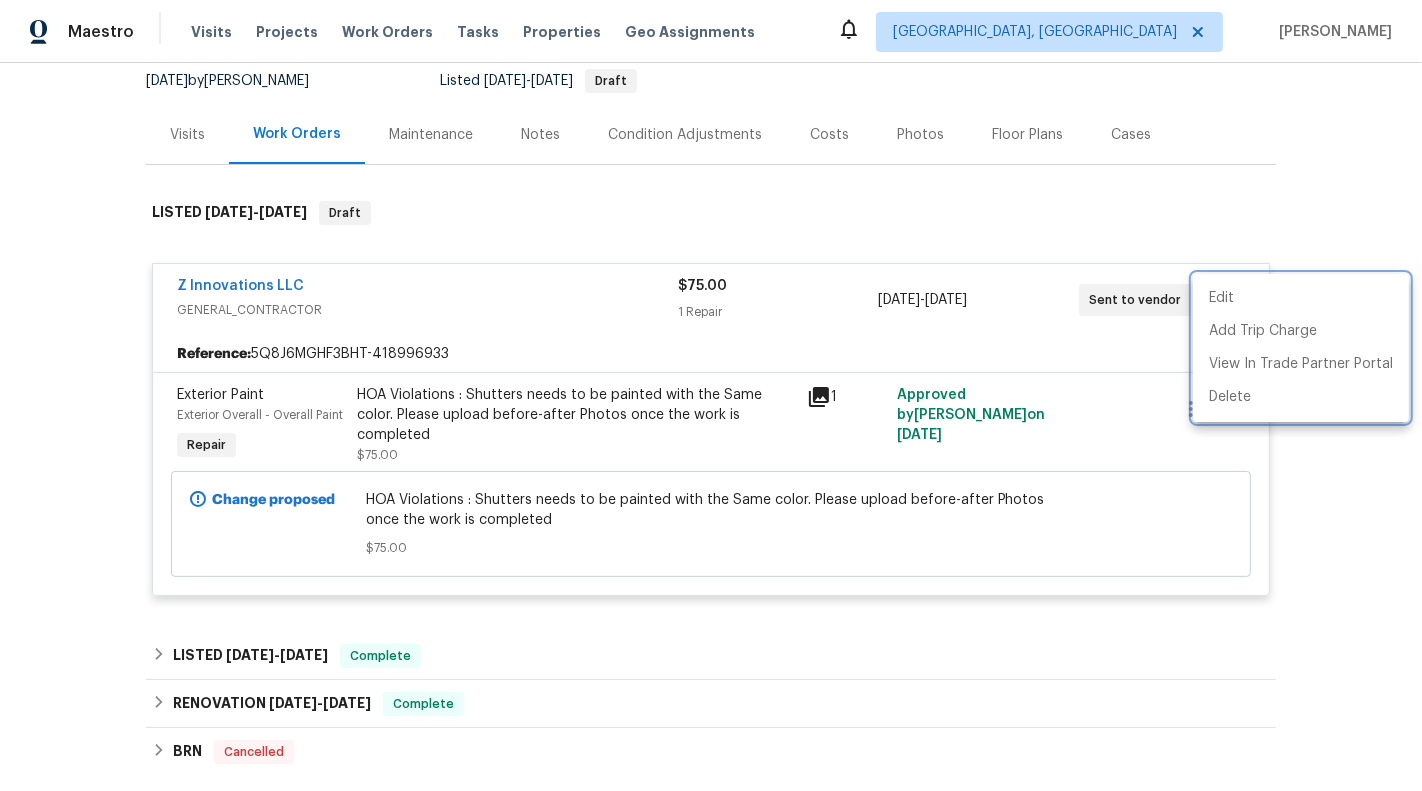 click at bounding box center [711, 395] 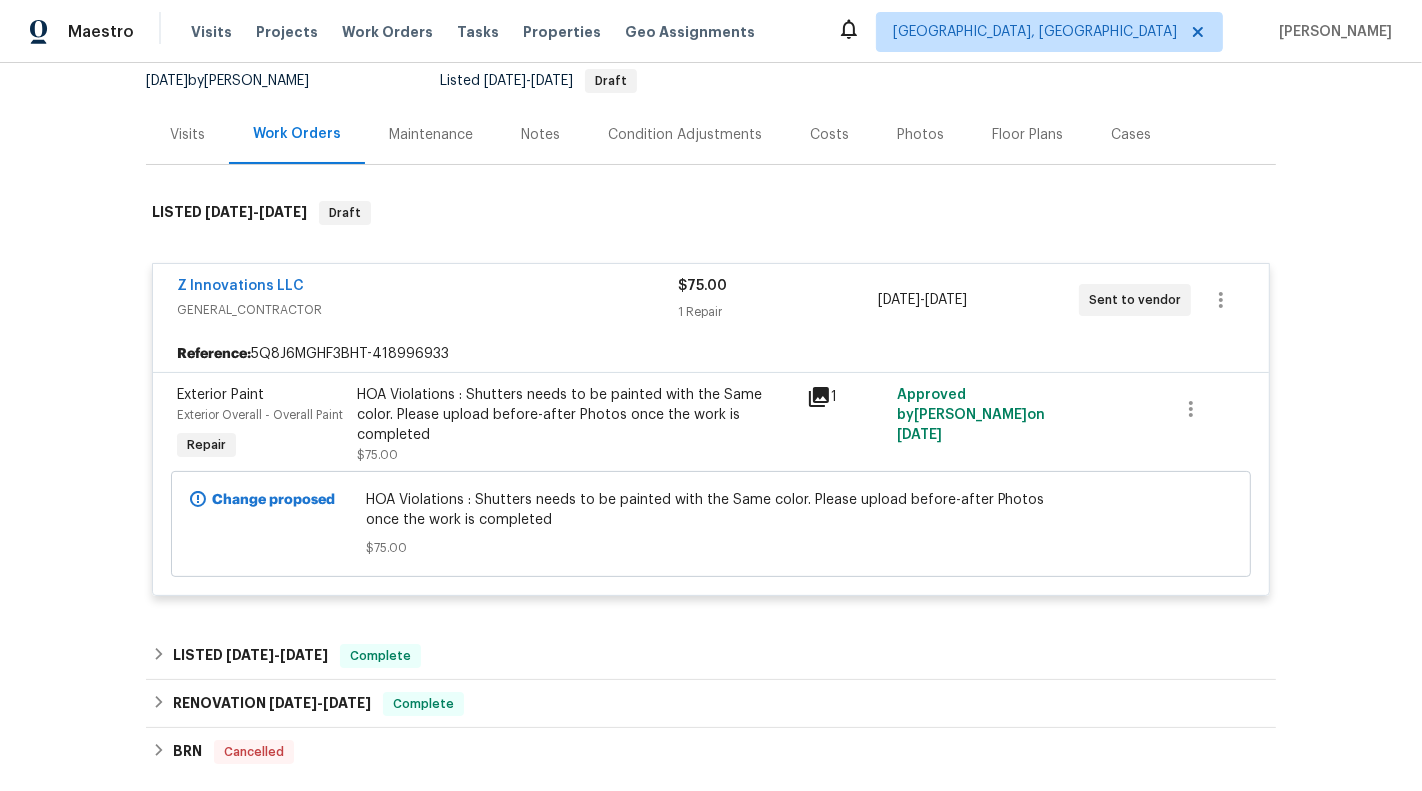 click on "Z Innovations LLC" at bounding box center (427, 288) 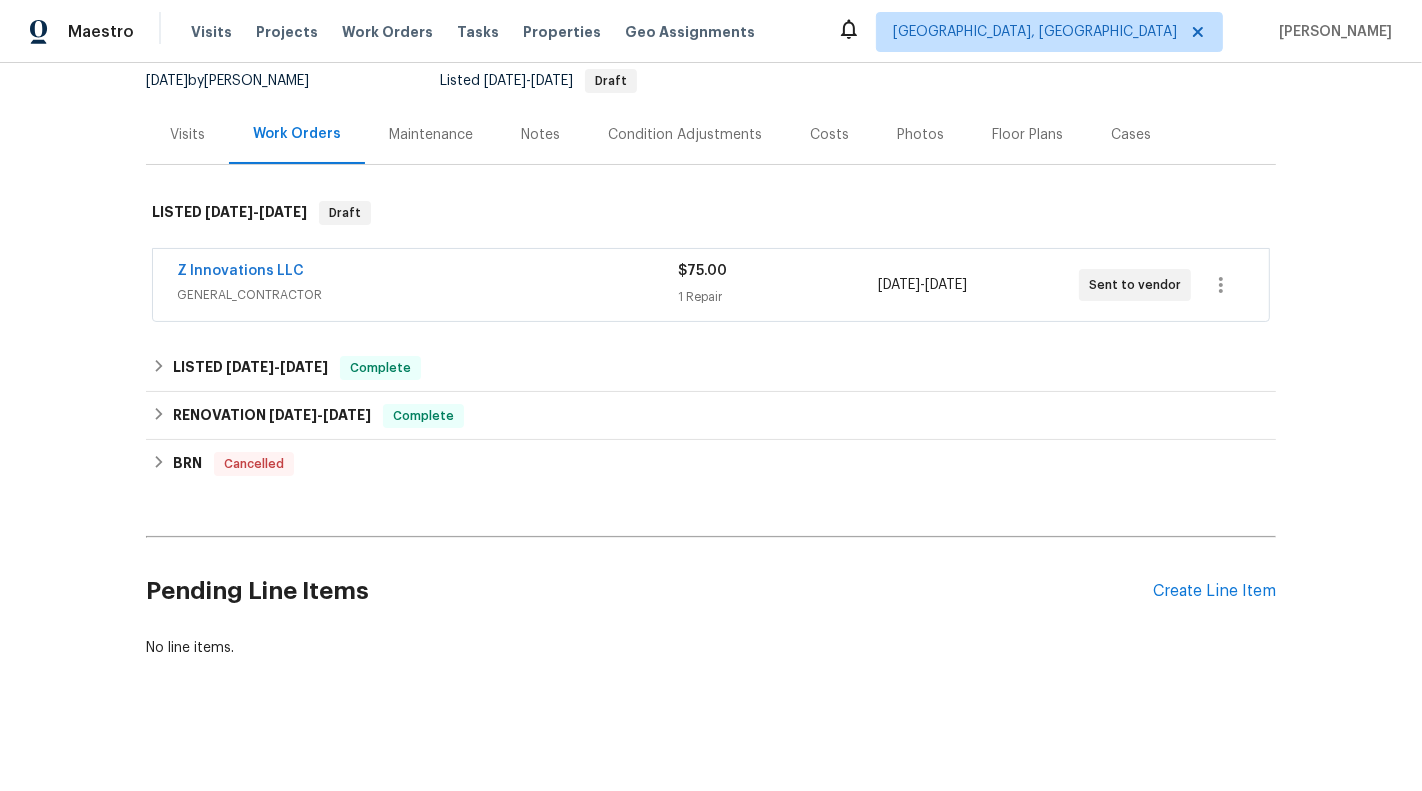 click on "Z Innovations LLC" at bounding box center [427, 273] 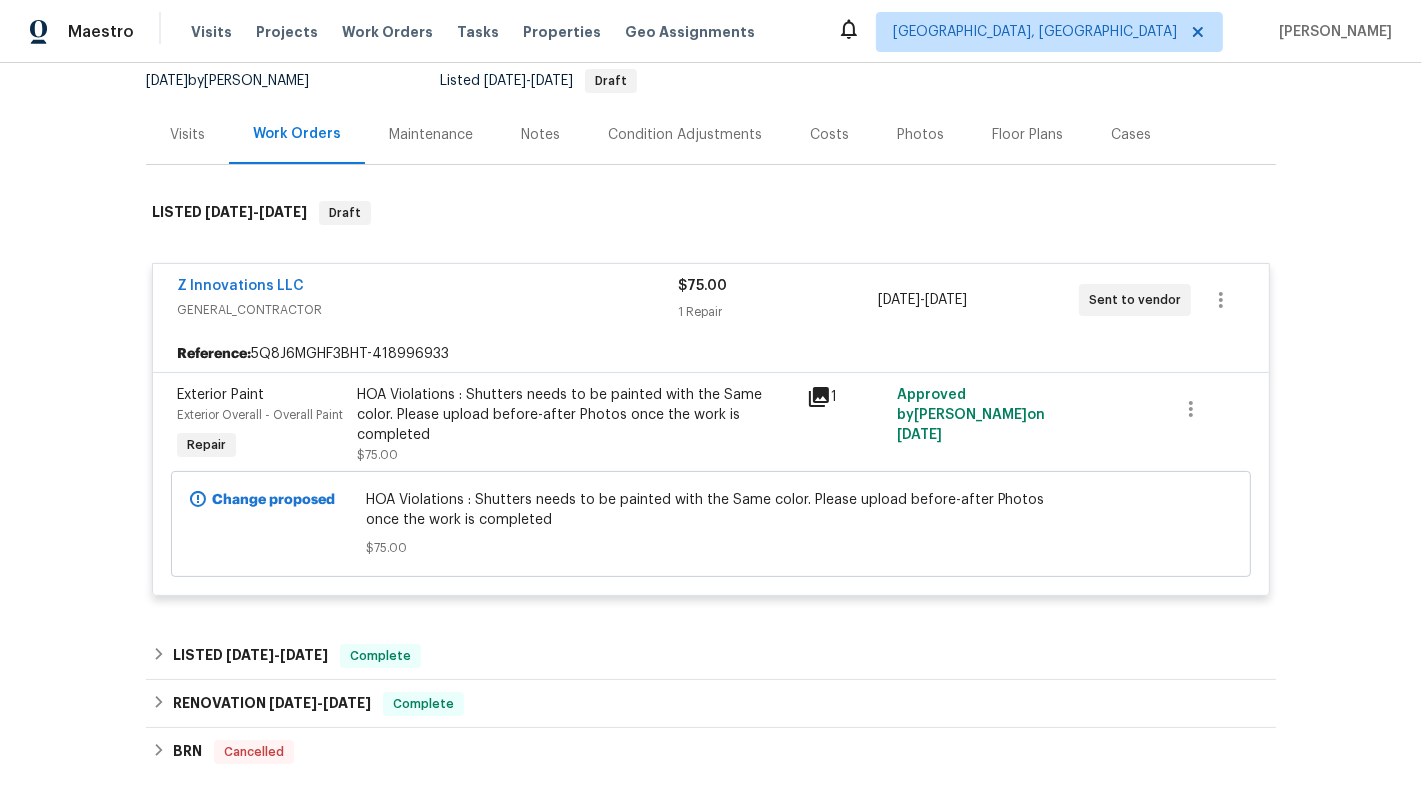 click on "Z Innovations LLC GENERAL_CONTRACTOR $75.00 1 Repair 7/17/2025  -  7/21/2025 Sent to vendor" at bounding box center (711, 300) 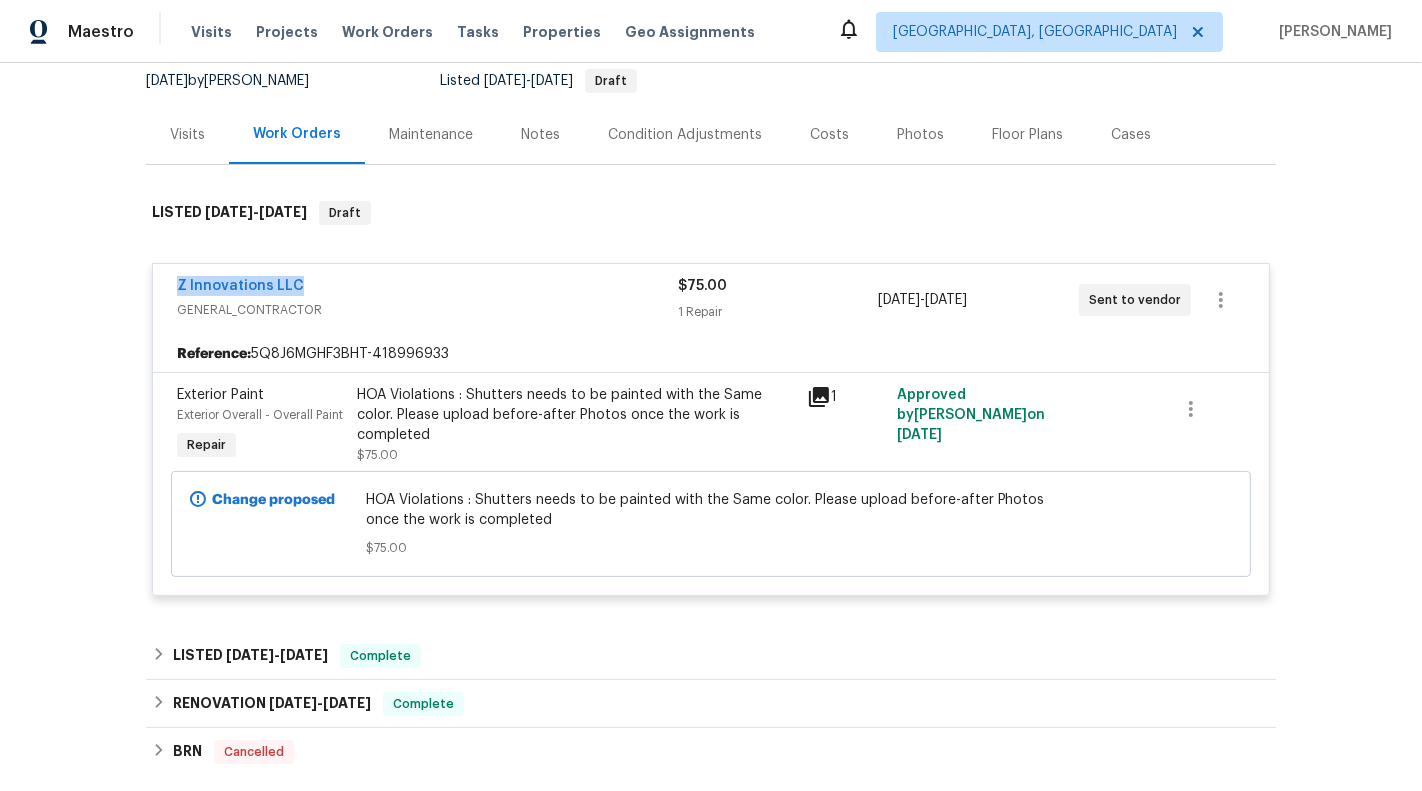 drag, startPoint x: 155, startPoint y: 281, endPoint x: 343, endPoint y: 282, distance: 188.00266 